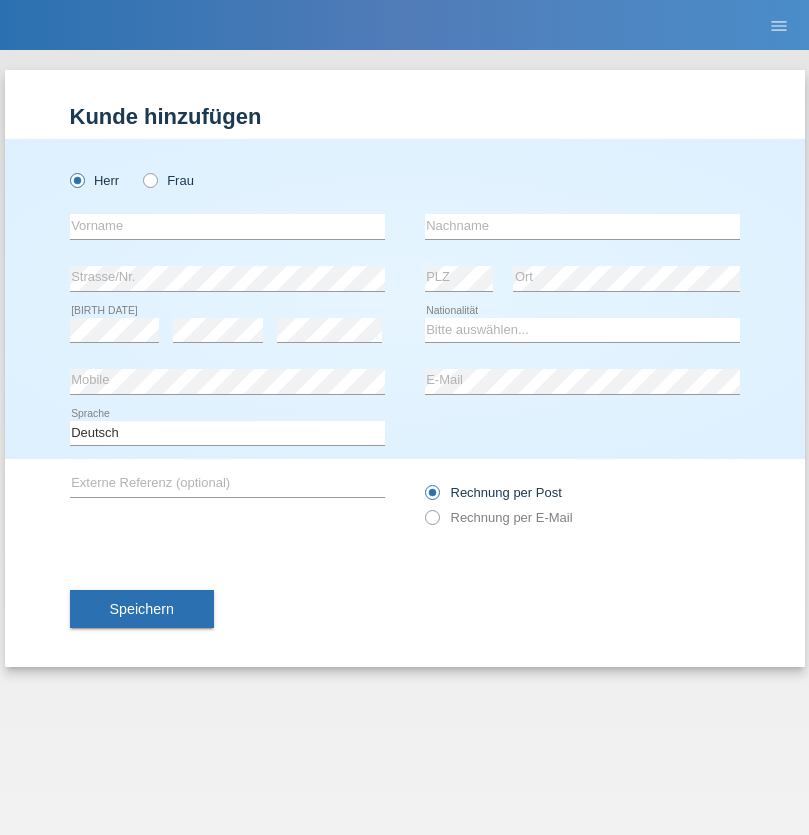scroll, scrollTop: 0, scrollLeft: 0, axis: both 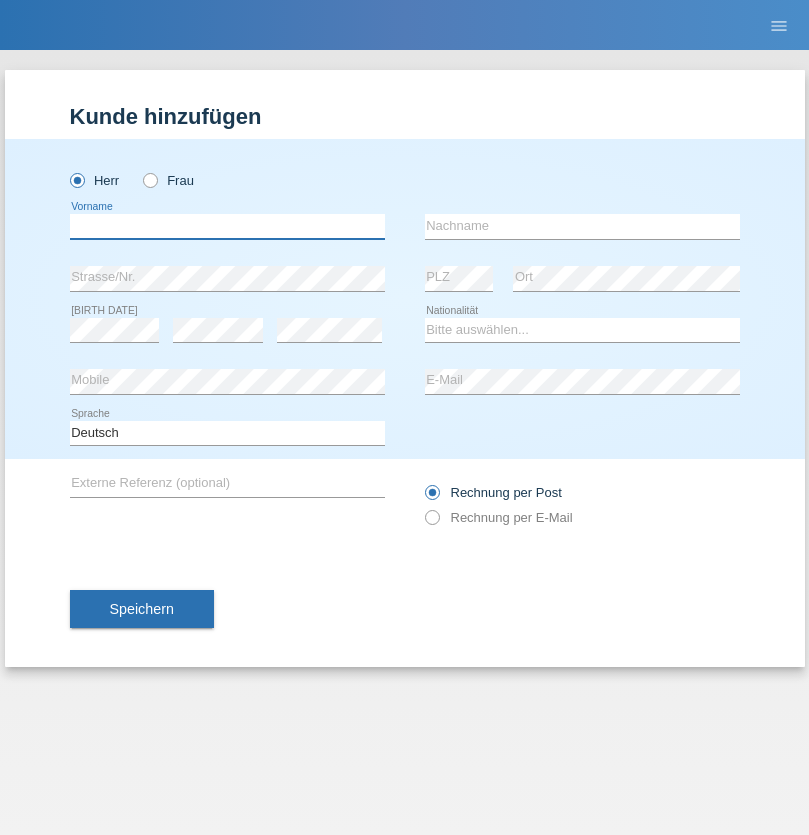 click at bounding box center (227, 226) 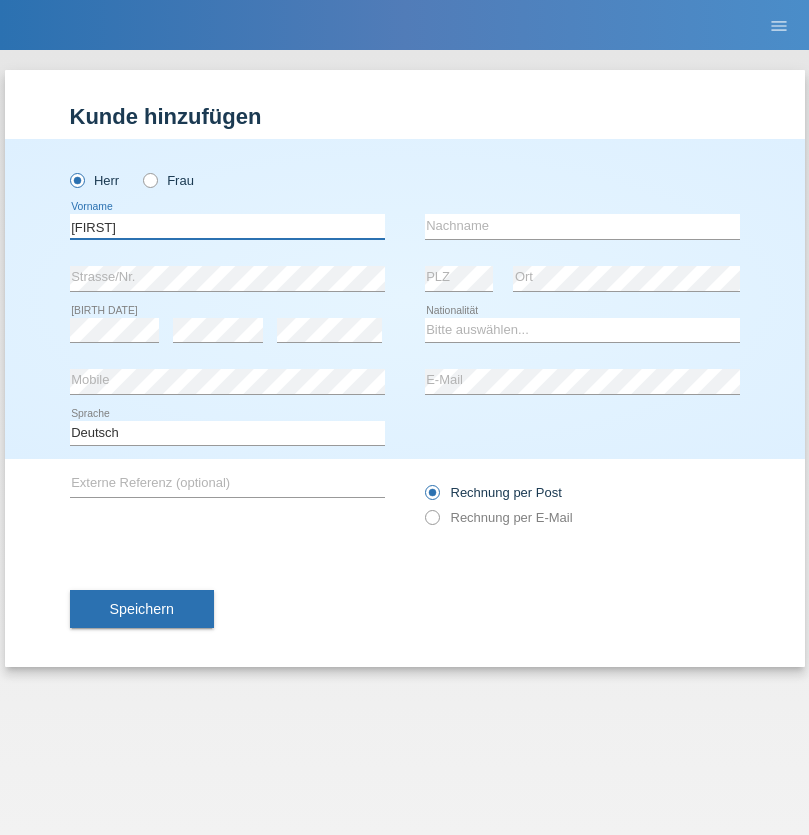 type on "Ibrahim" 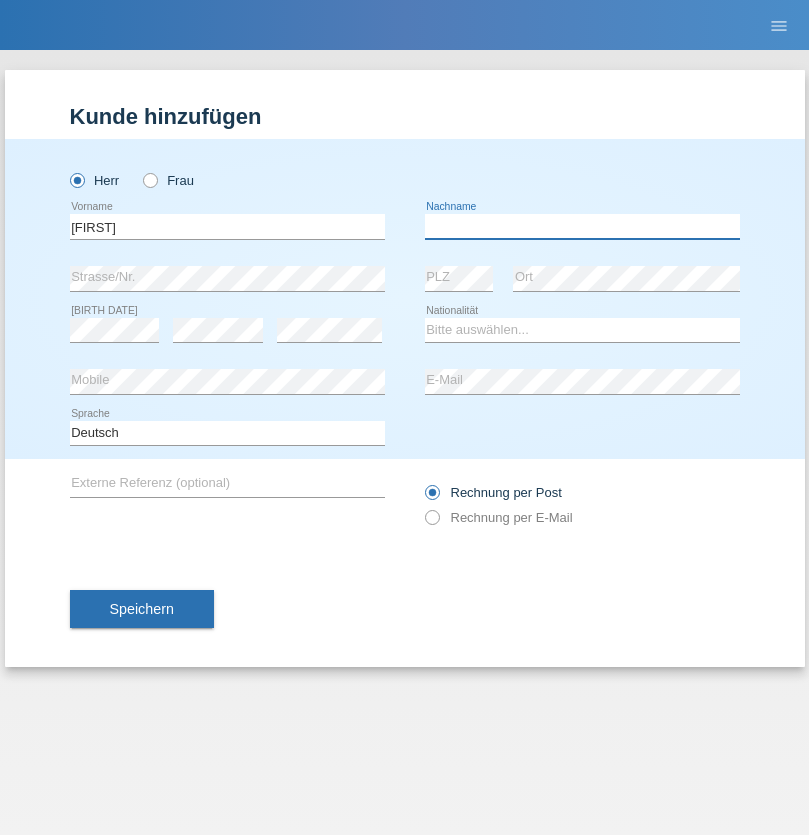 click at bounding box center [582, 226] 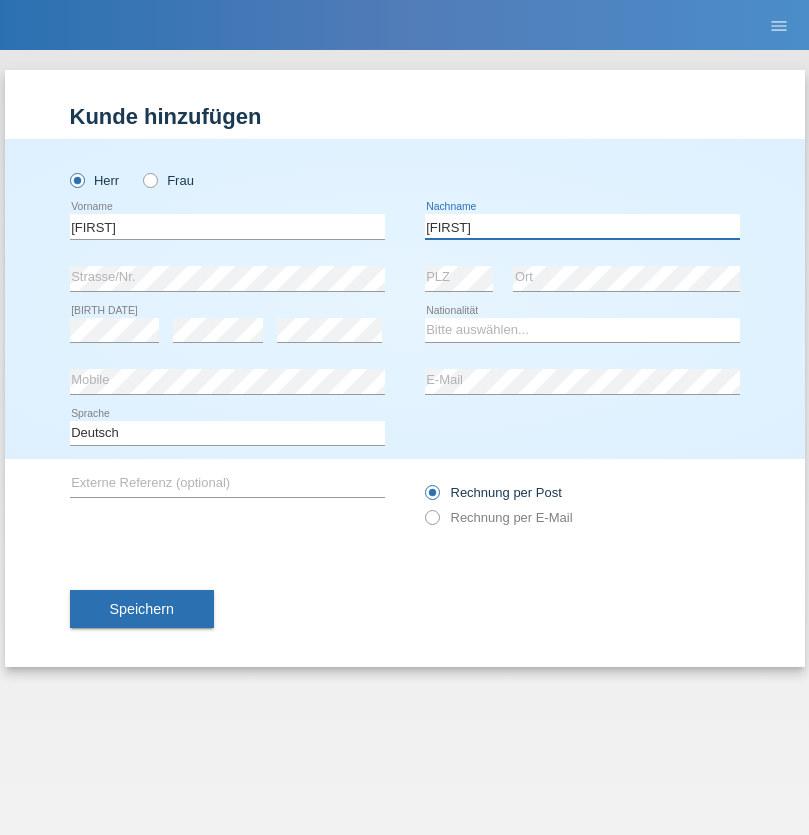 type on "Muja" 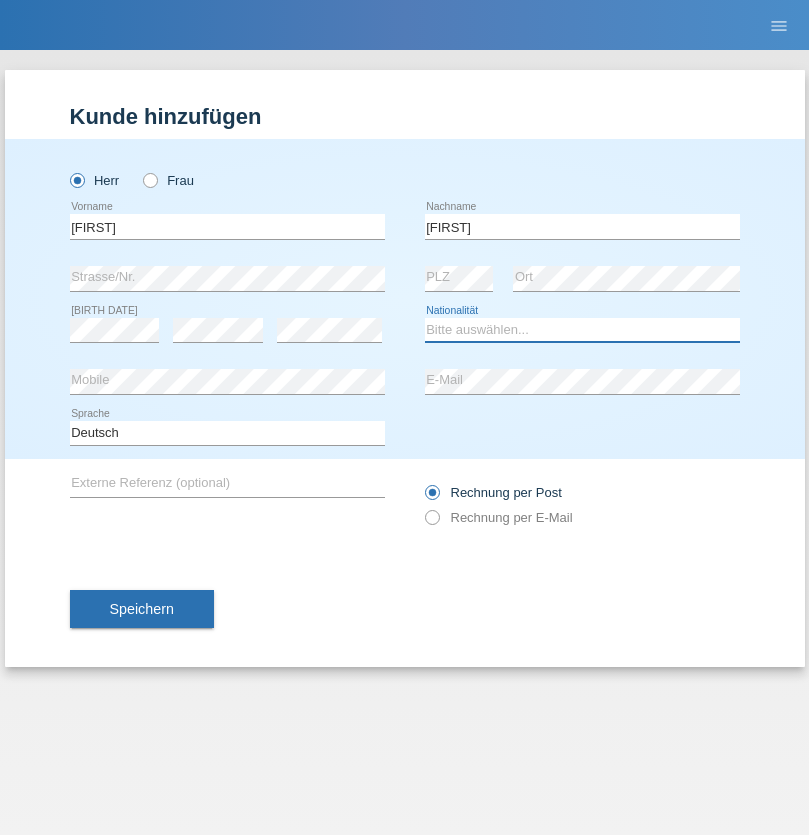 select on "XK" 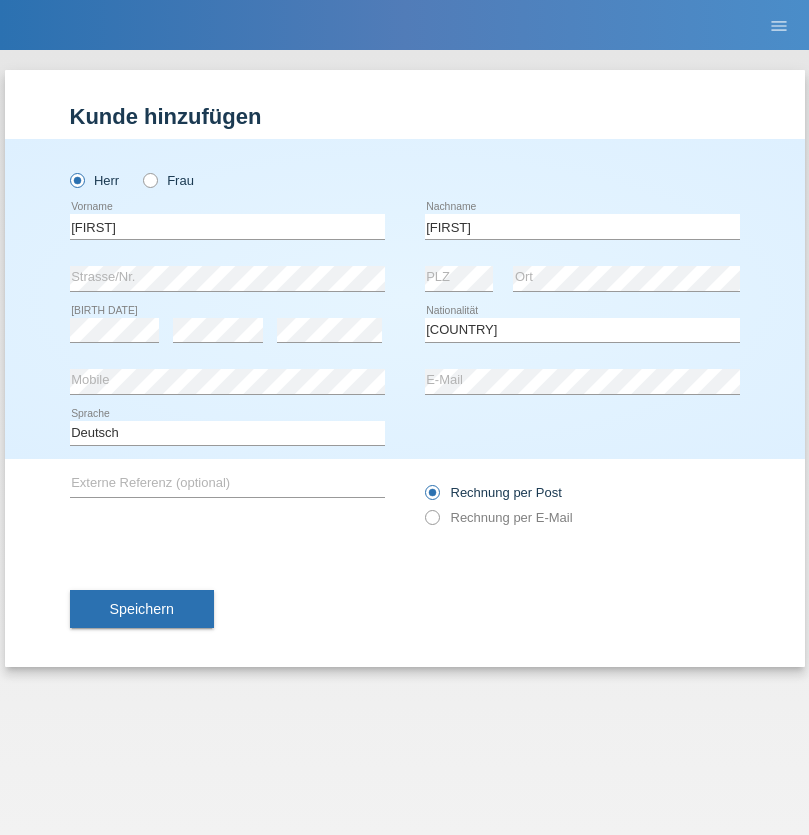 select on "C" 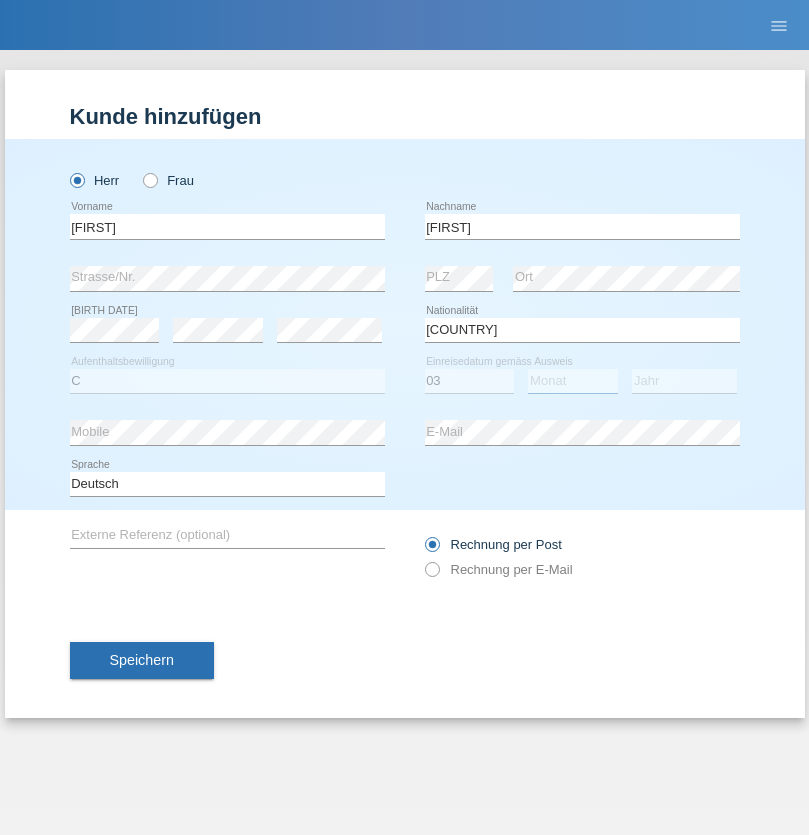 select on "07" 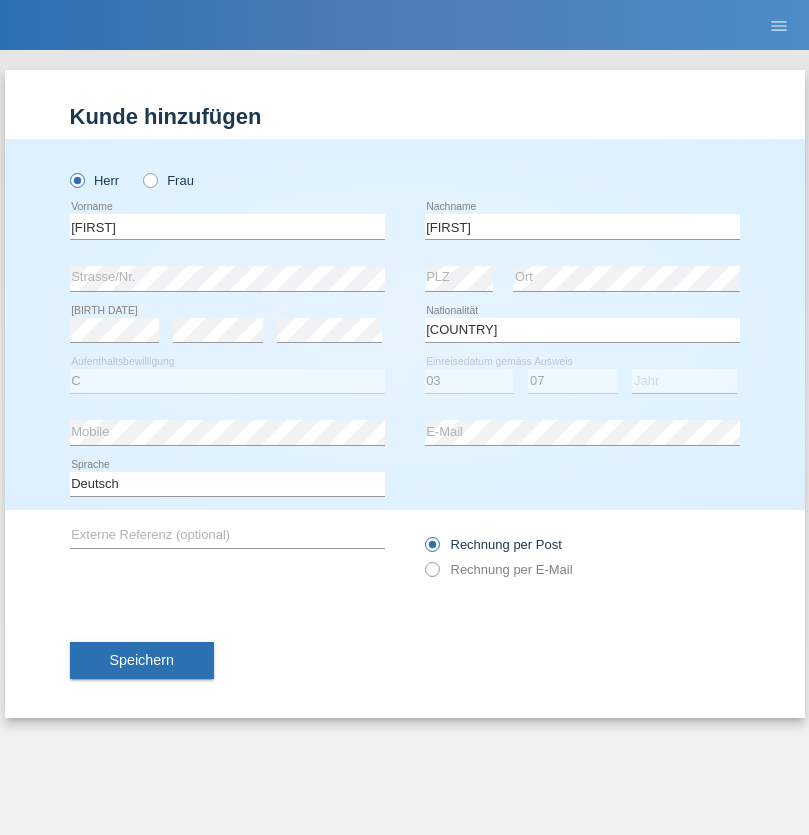 select on "2021" 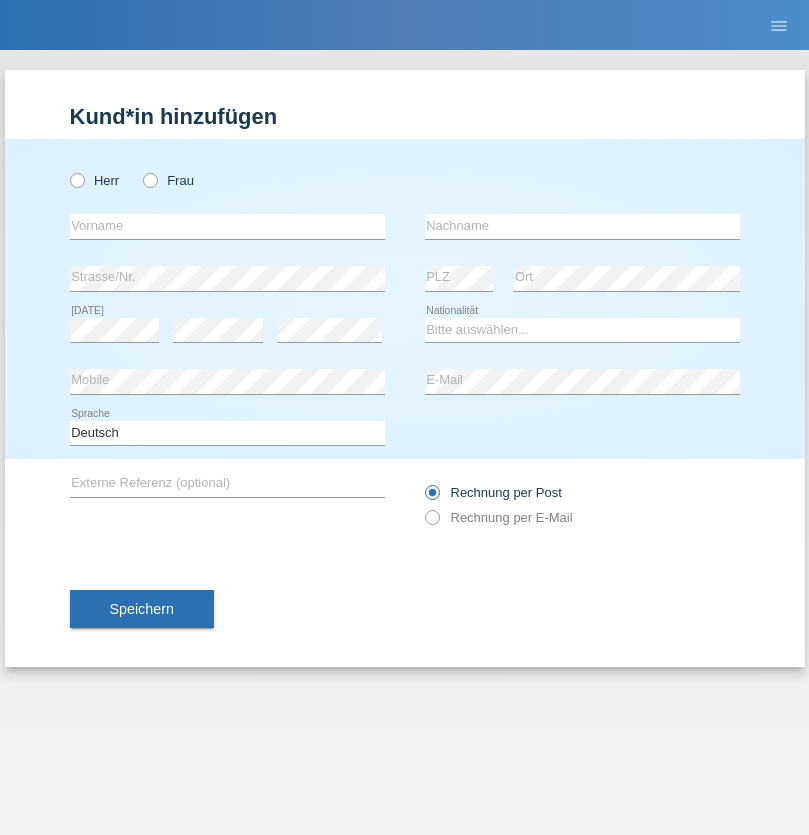 scroll, scrollTop: 0, scrollLeft: 0, axis: both 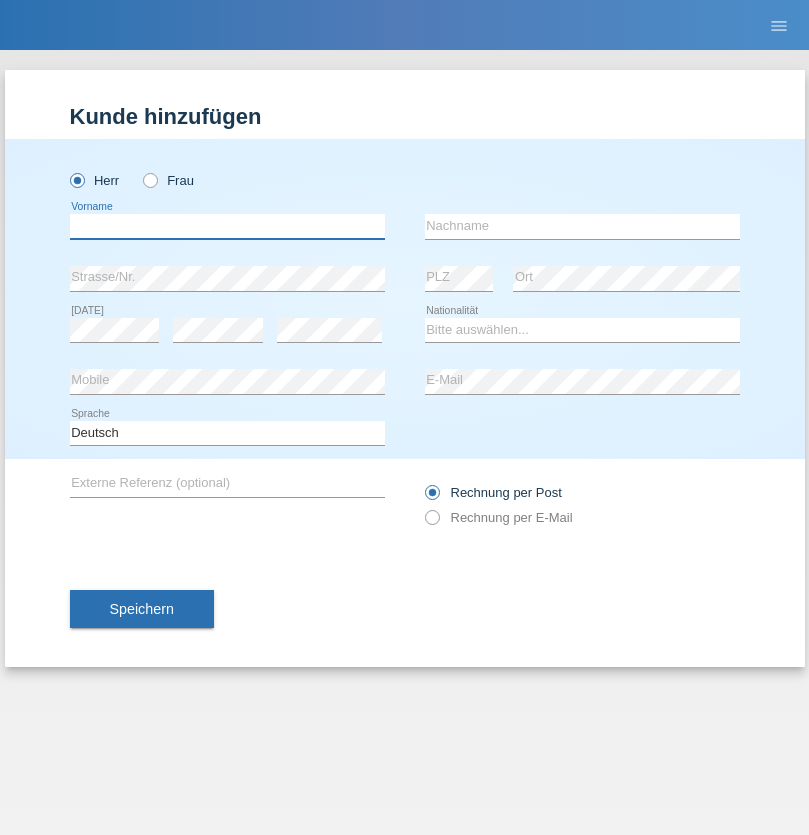 click at bounding box center [227, 226] 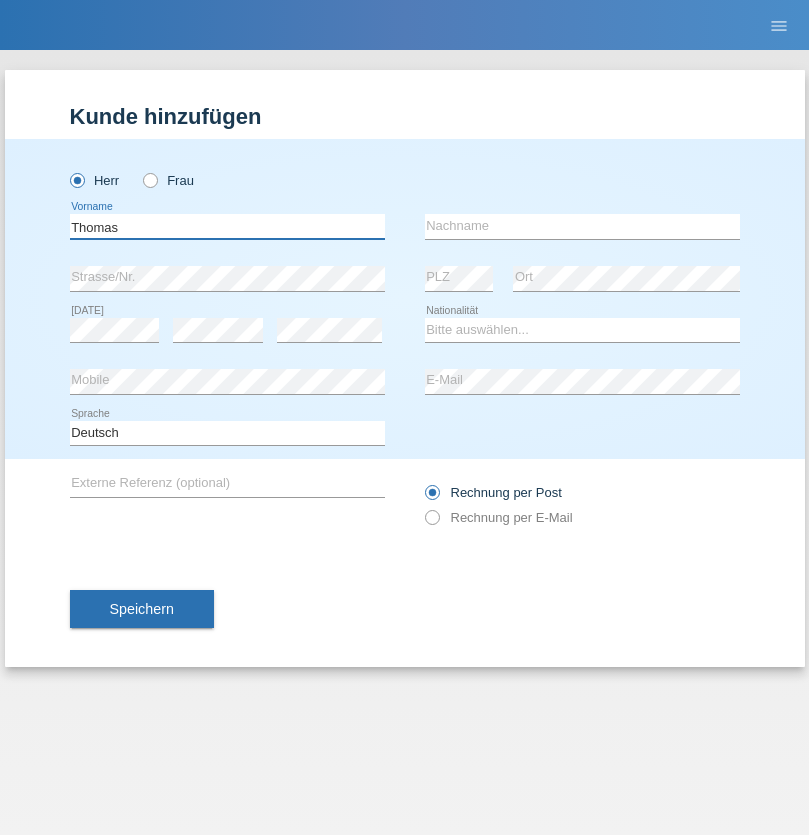 type on "Thomas" 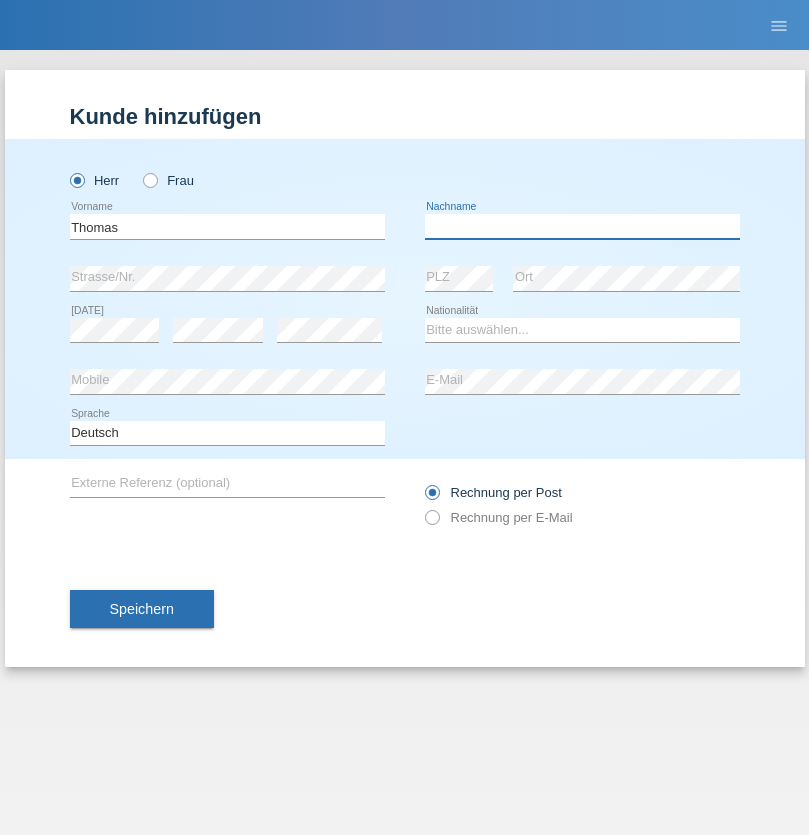 click at bounding box center (582, 226) 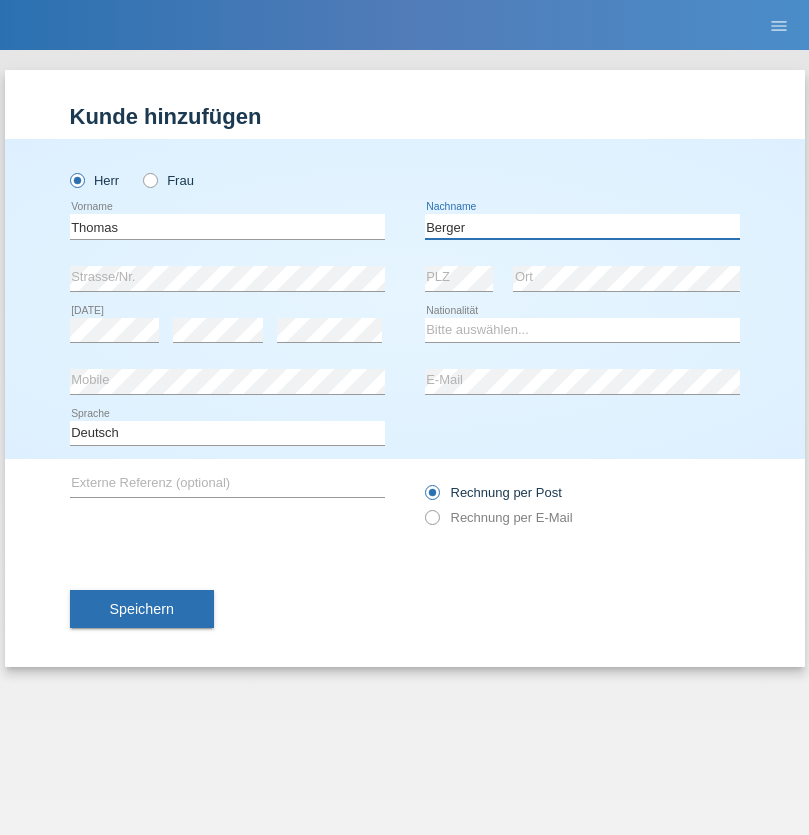 type on "Berger" 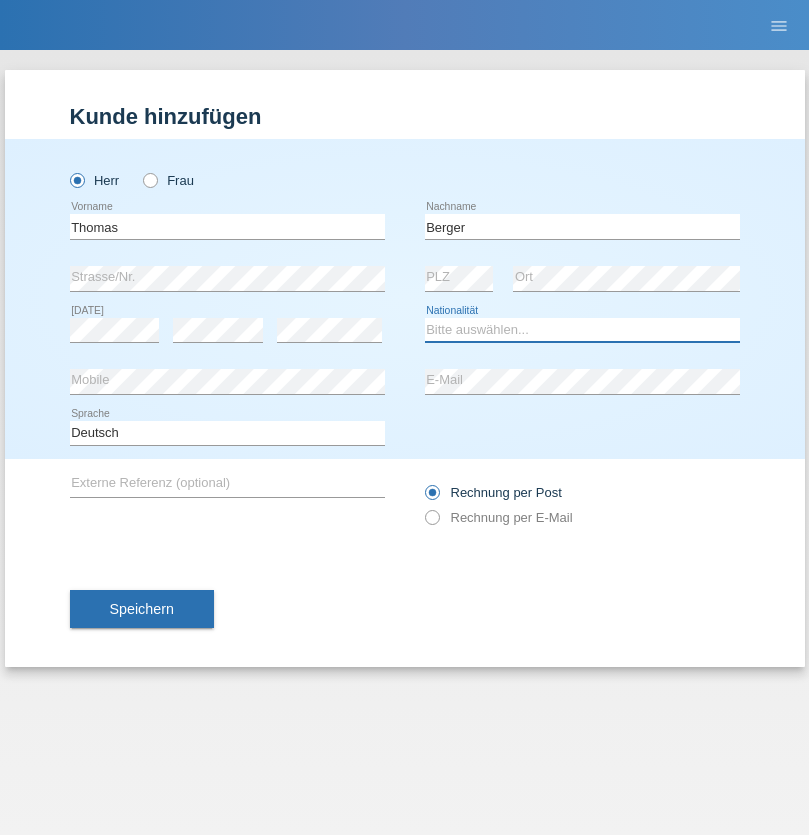 select on "CH" 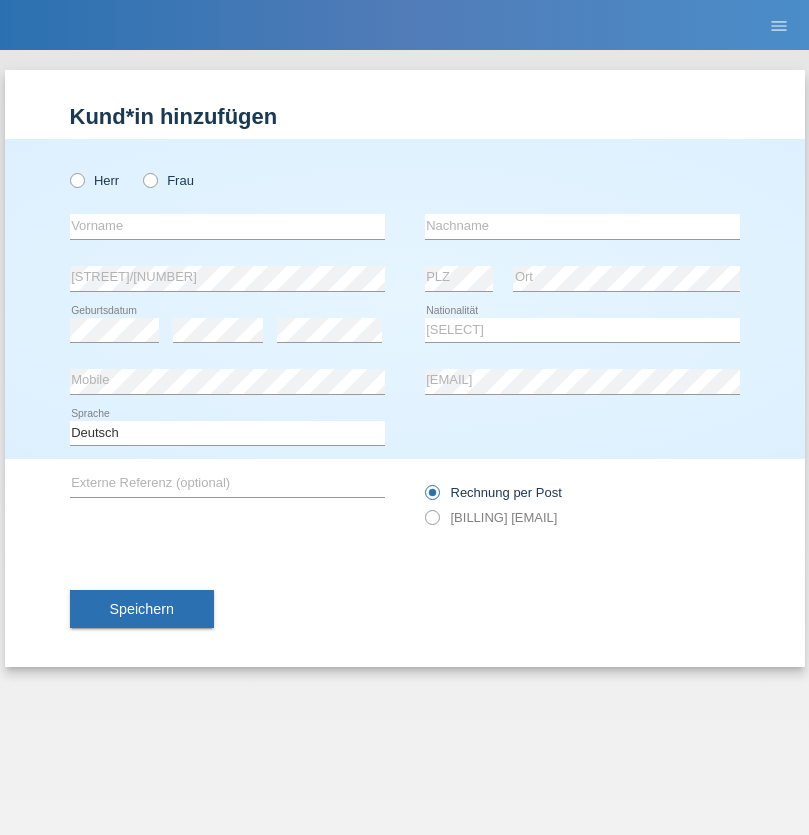 scroll, scrollTop: 0, scrollLeft: 0, axis: both 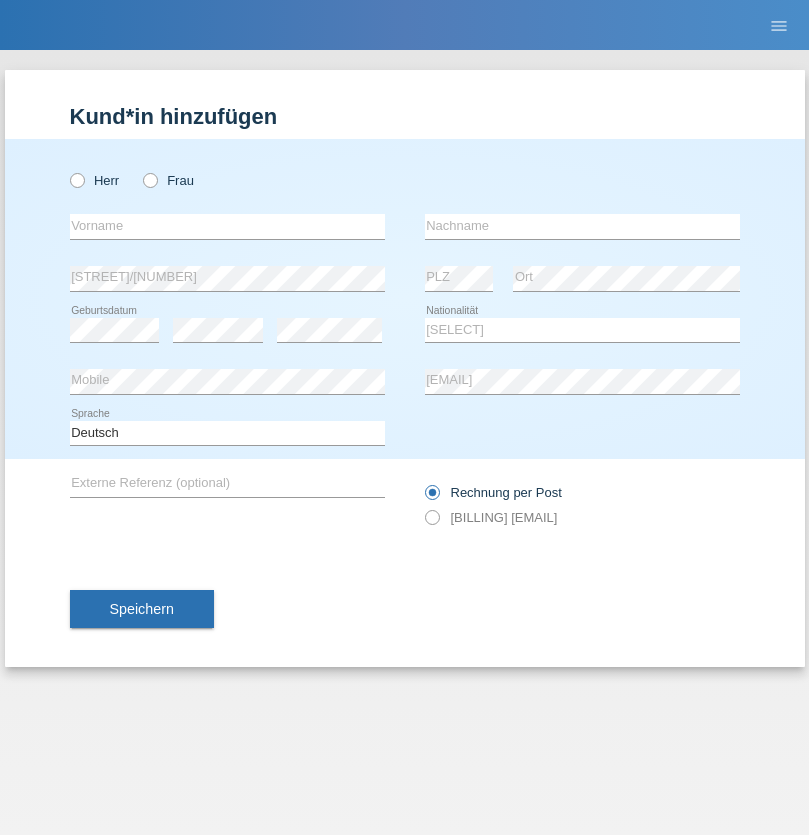 radio on "true" 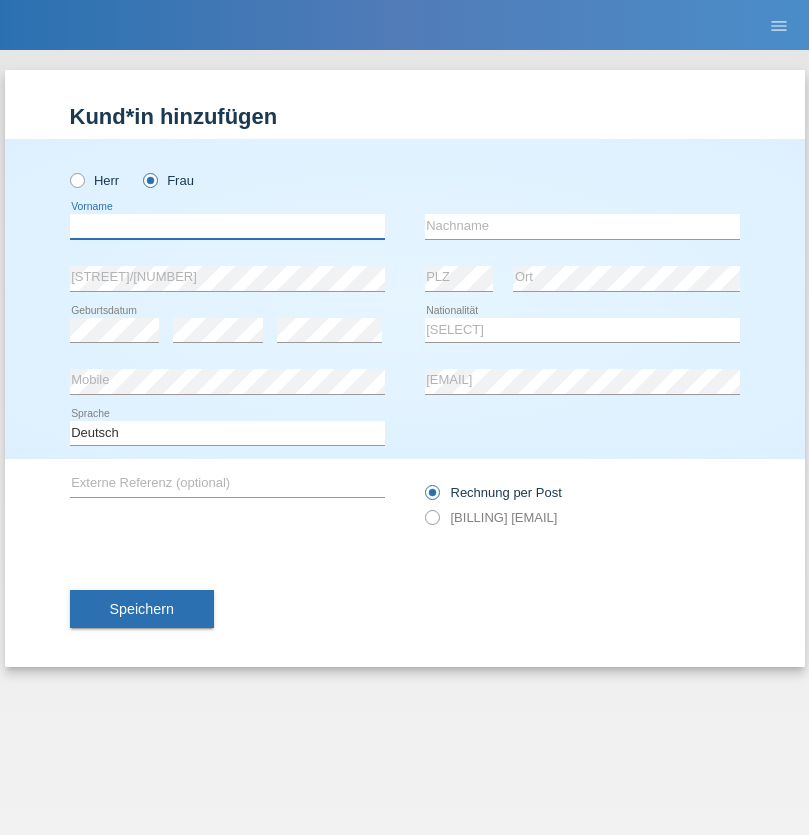 click at bounding box center [227, 226] 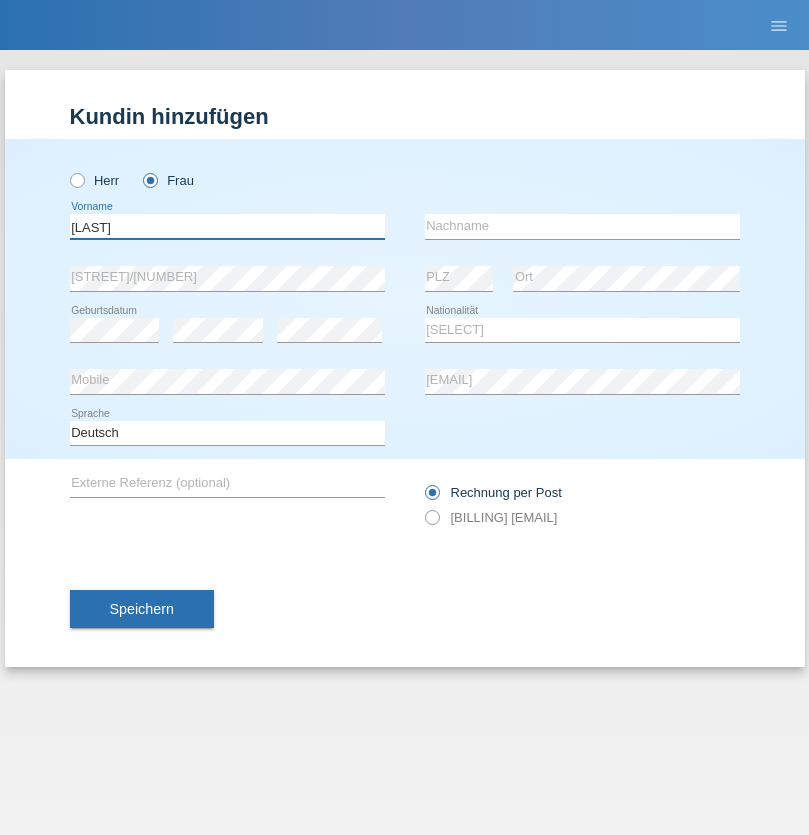 type on "Teixeira da Silva Moço" 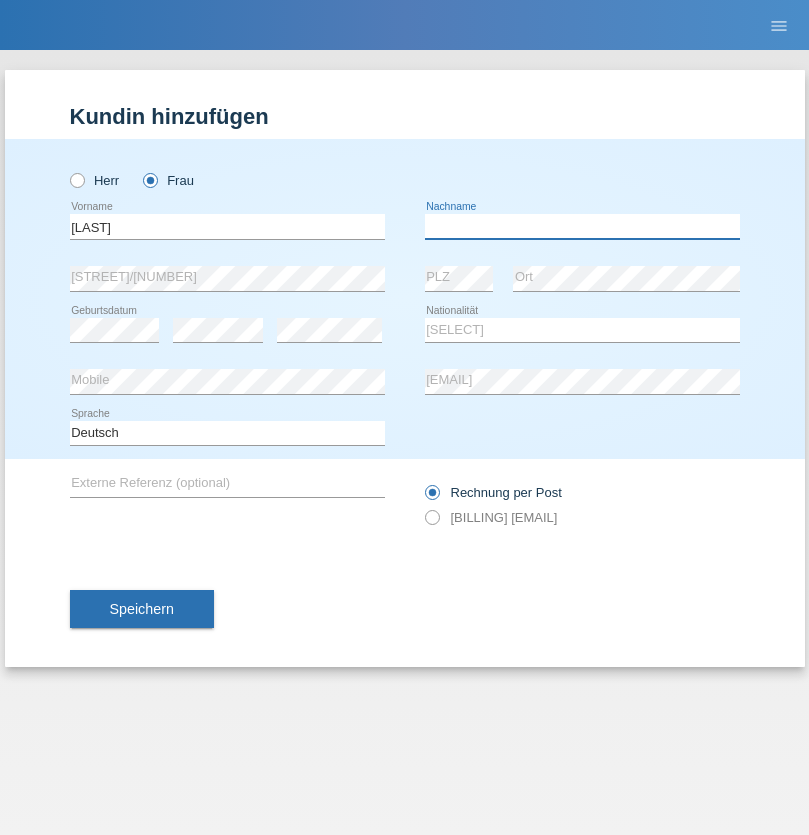 click at bounding box center (582, 226) 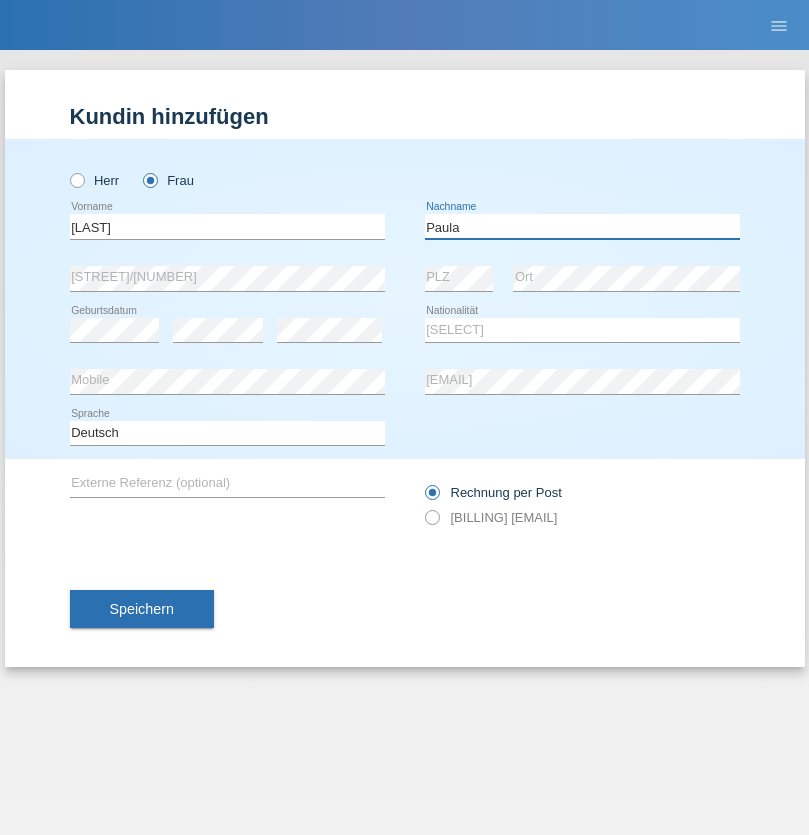 type on "Paula" 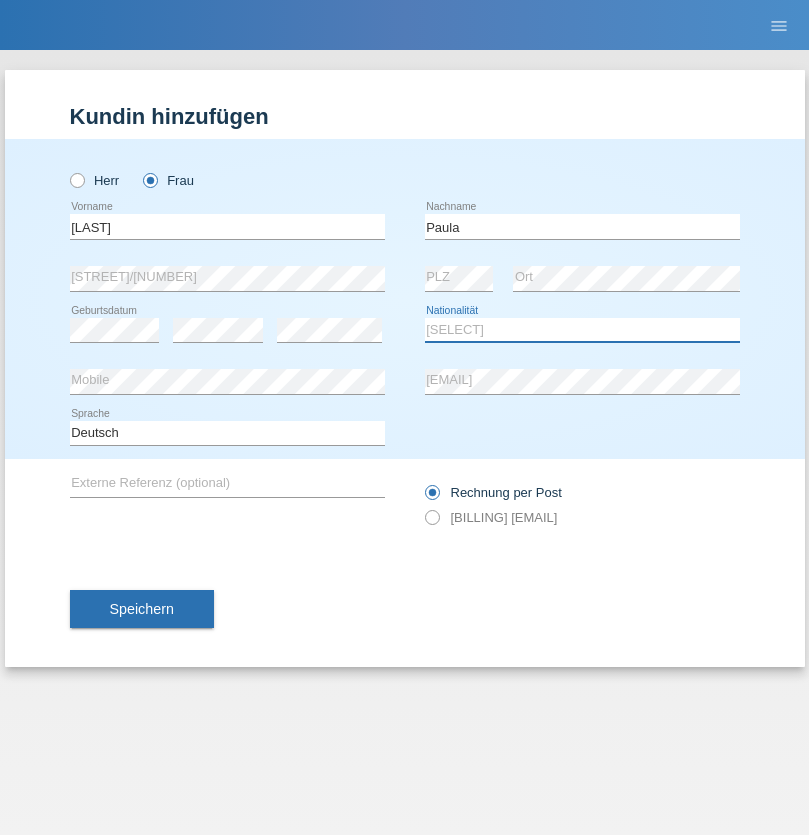 select on "PT" 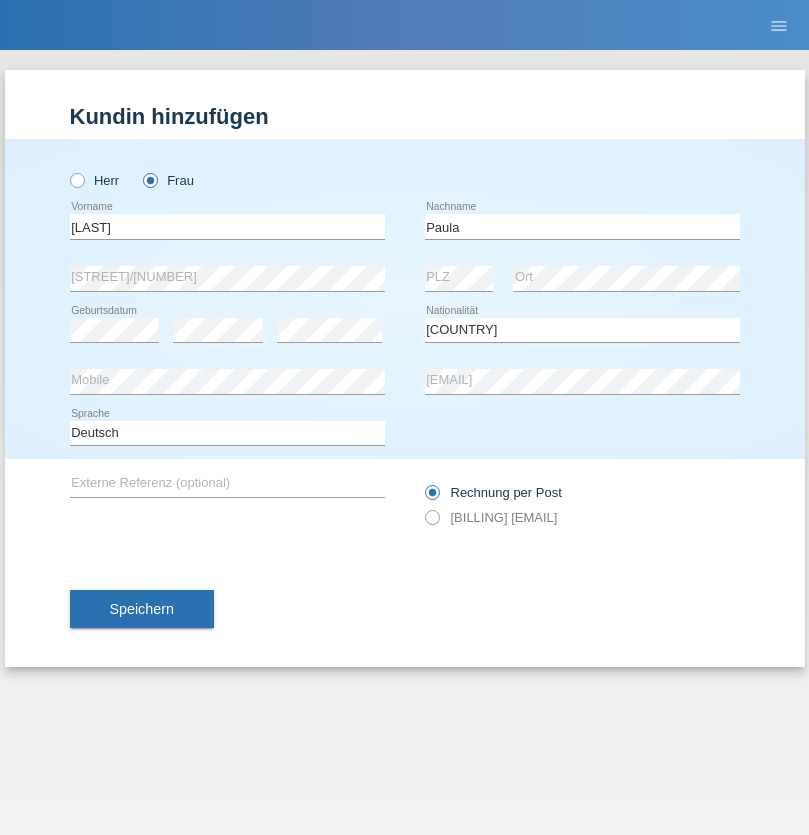 select on "C" 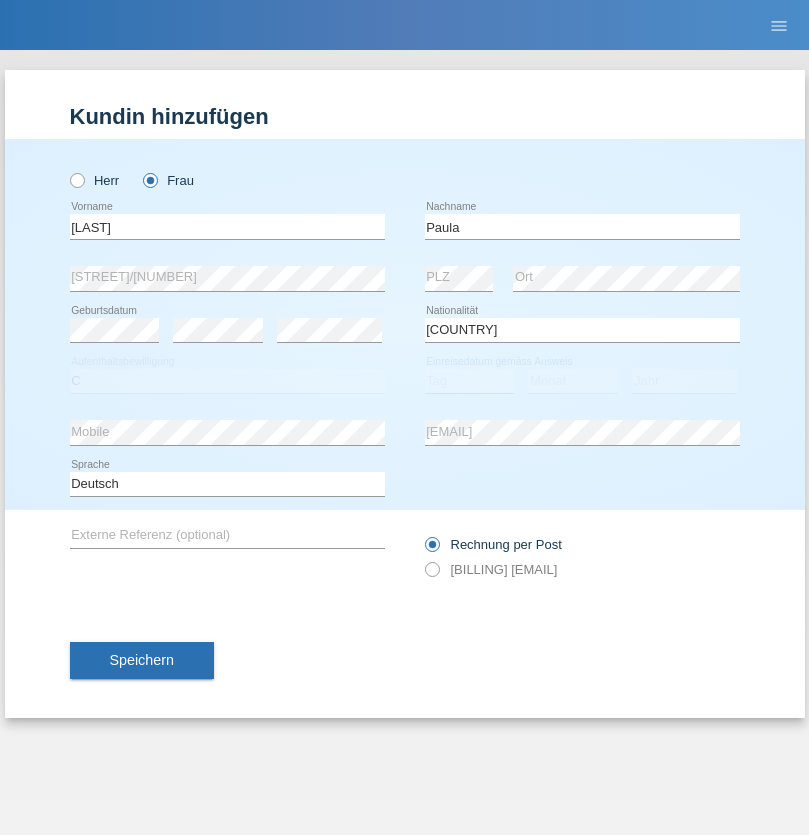 select on "28" 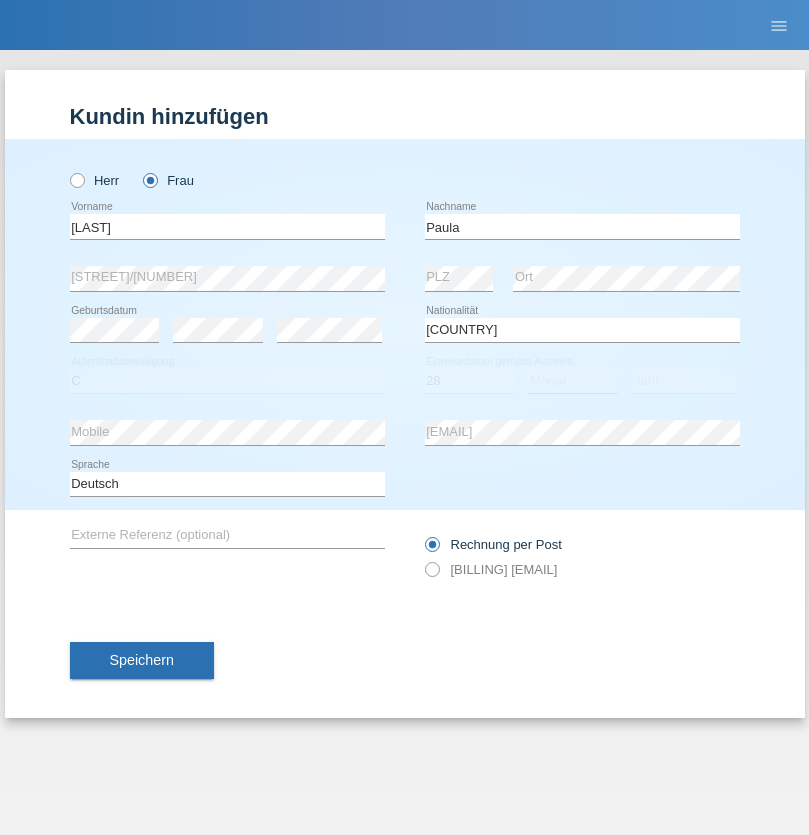 select on "03" 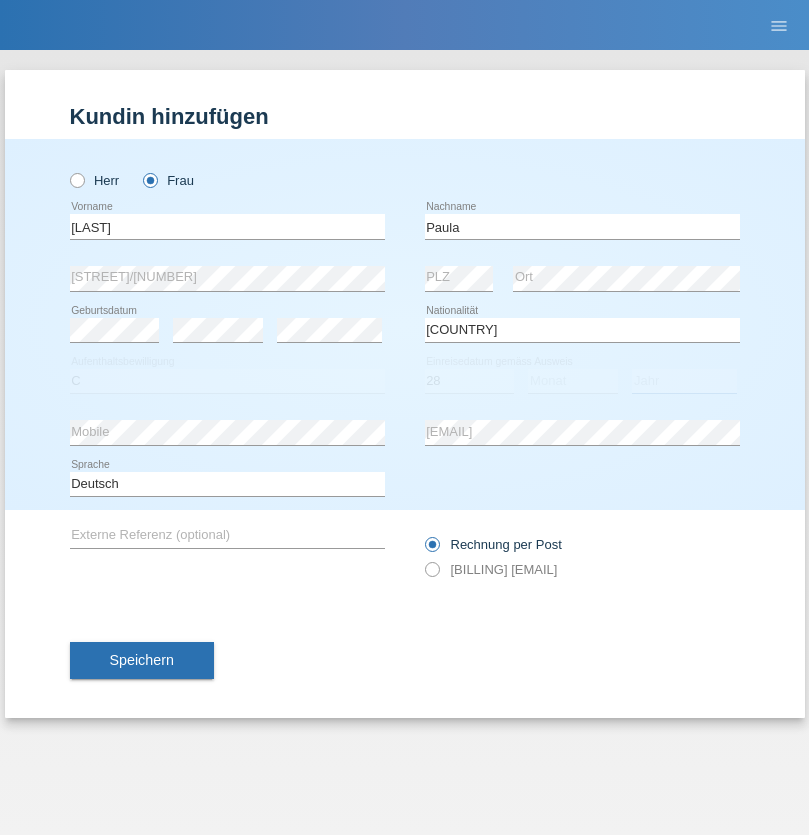 select on "2005" 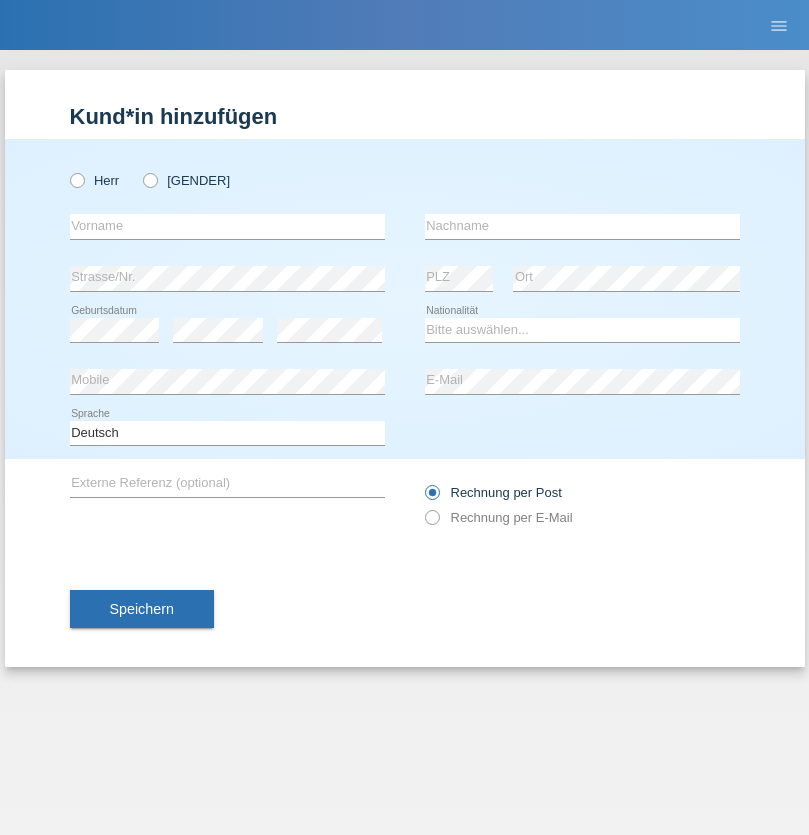 scroll, scrollTop: 0, scrollLeft: 0, axis: both 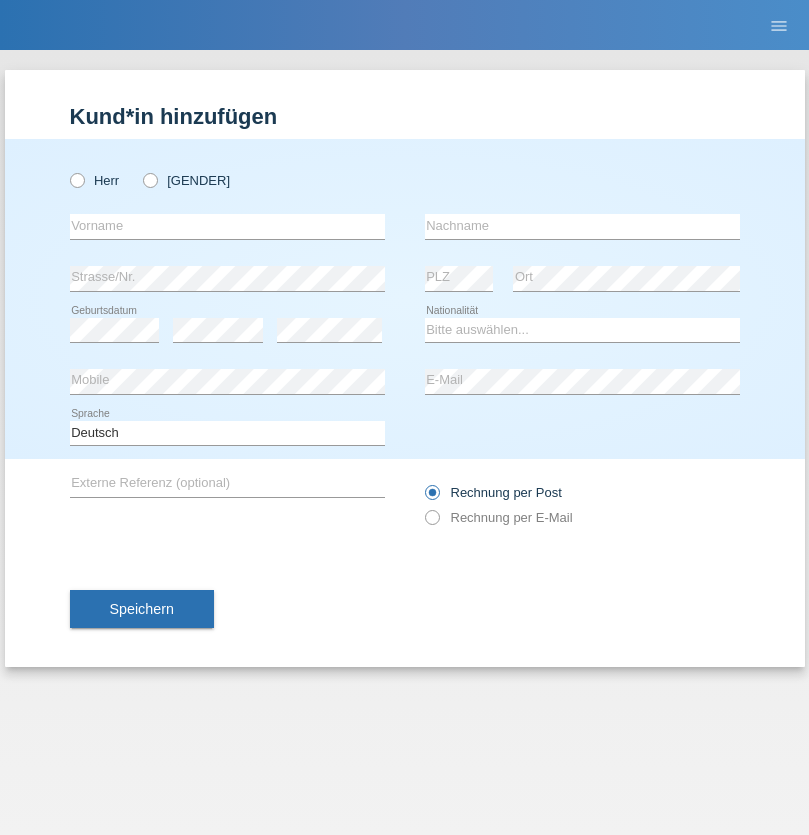 radio on "true" 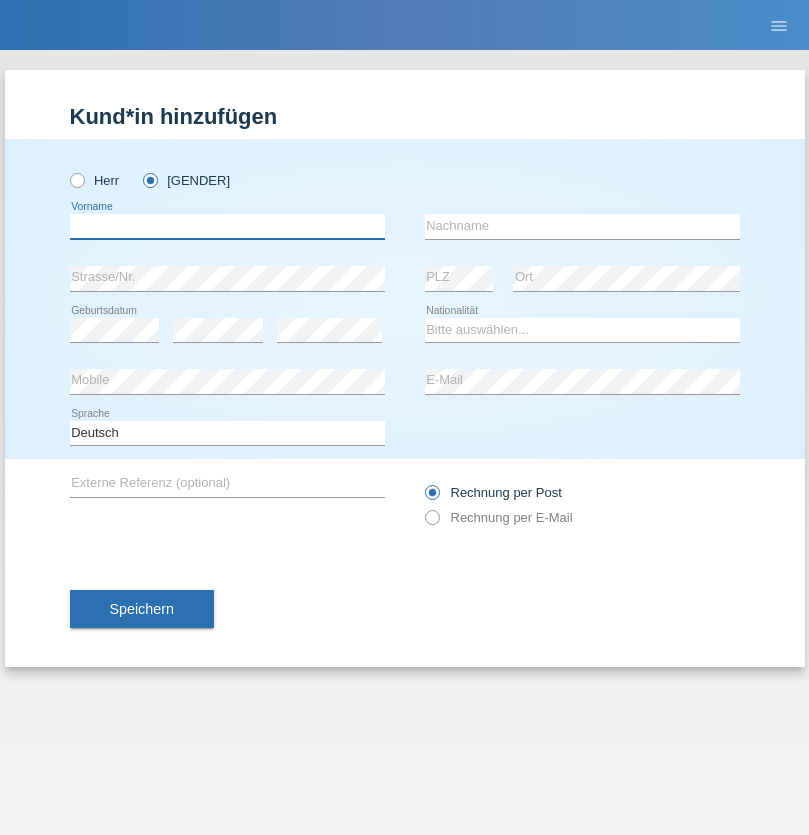 click at bounding box center (227, 226) 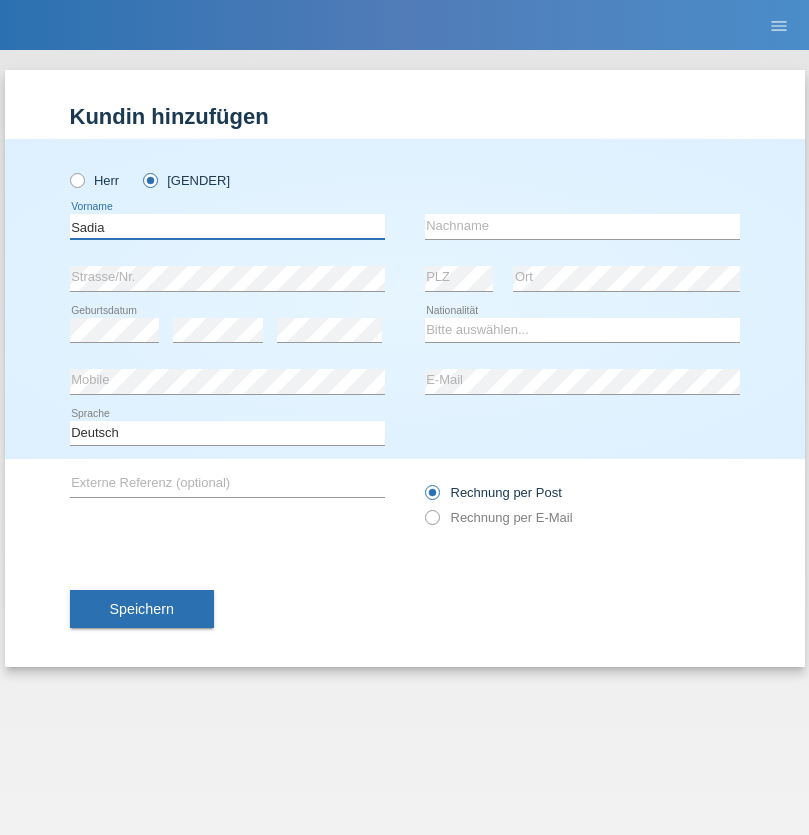 type on "Sadia" 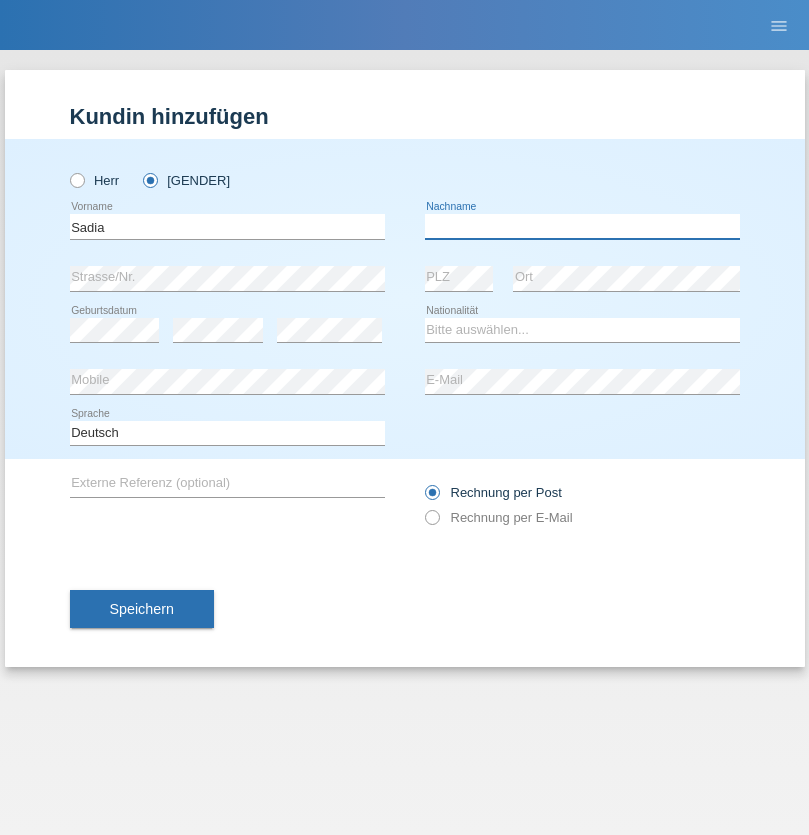 click at bounding box center (582, 226) 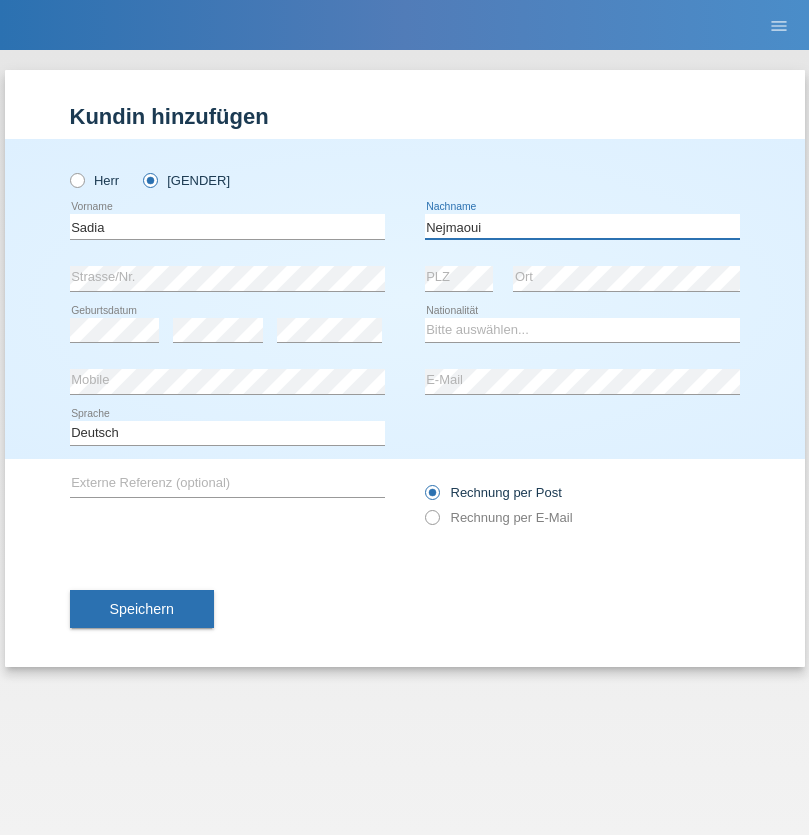 type on "Nejmaoui" 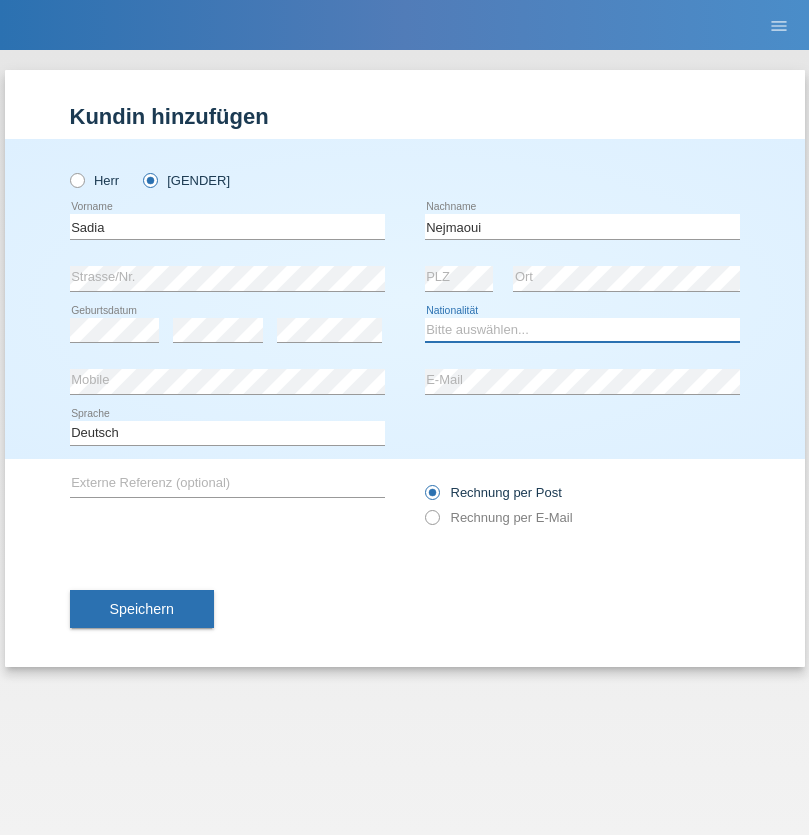 select on "MA" 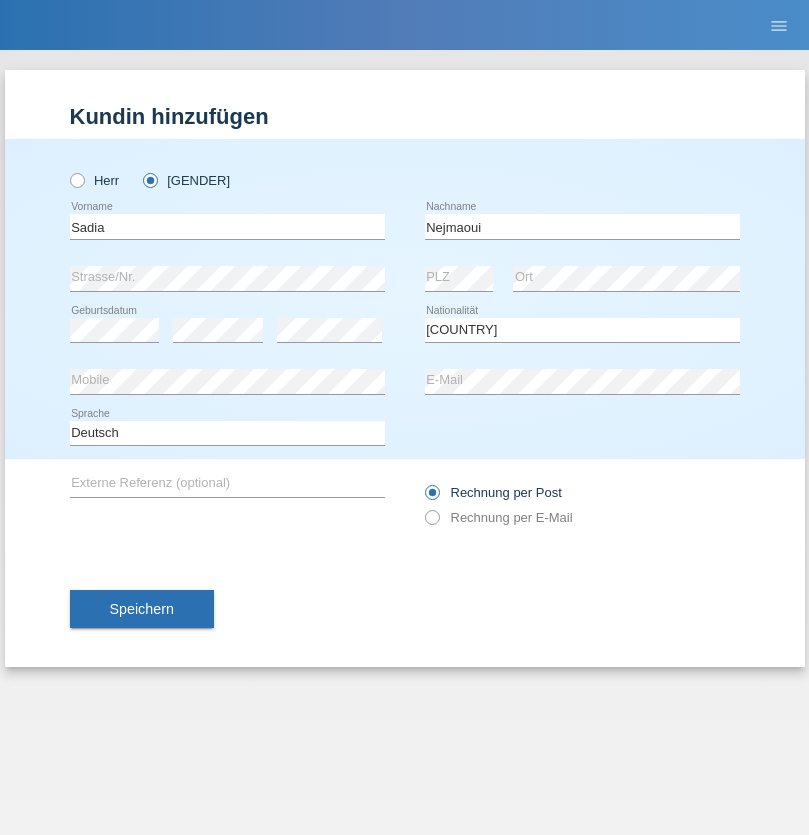 select on "C" 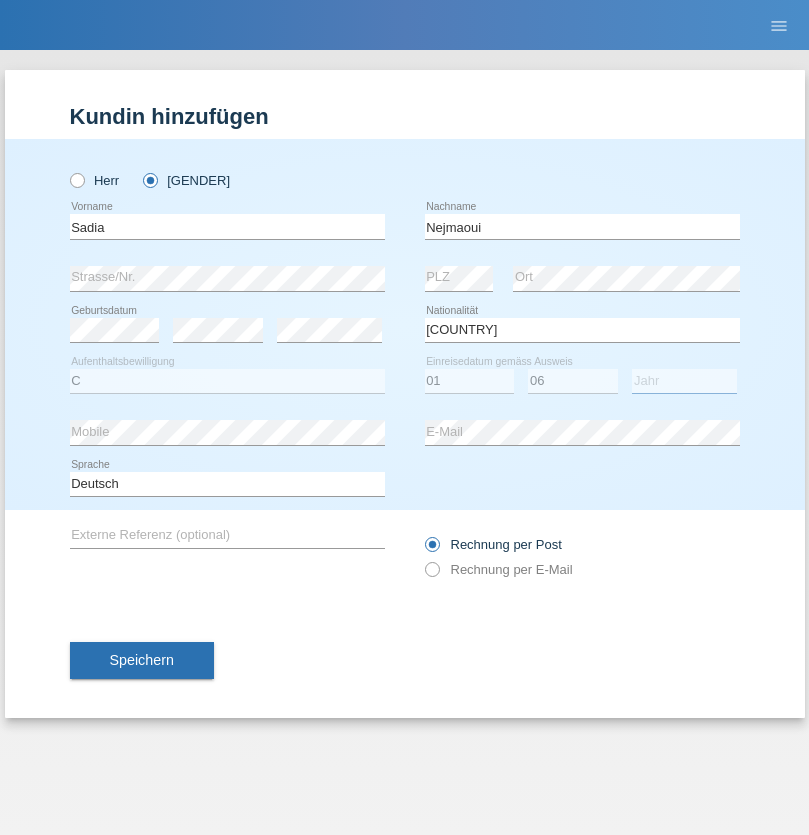 select on "1964" 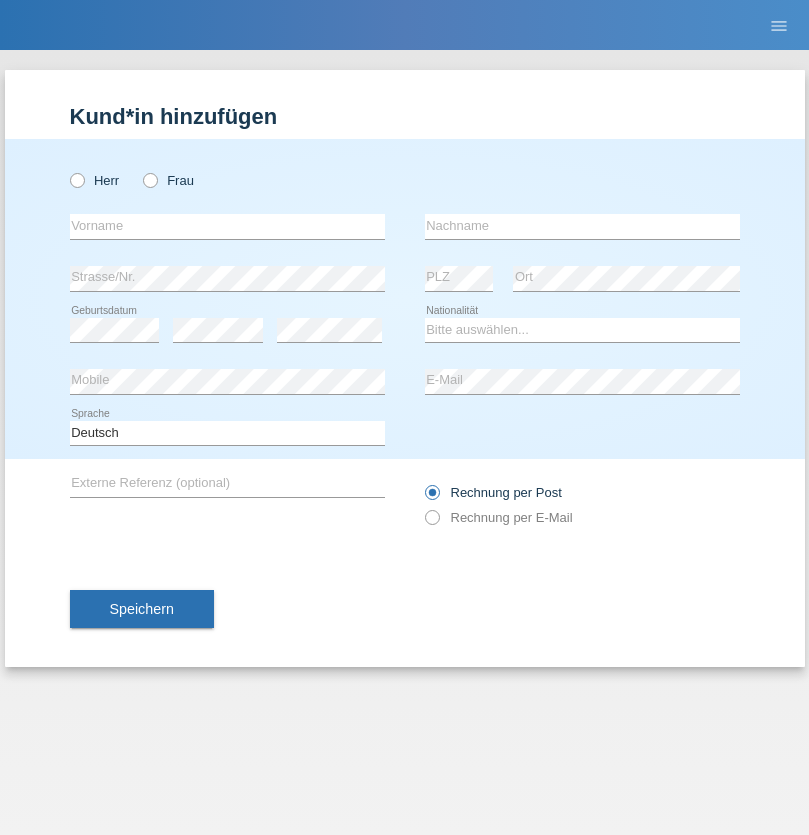 scroll, scrollTop: 0, scrollLeft: 0, axis: both 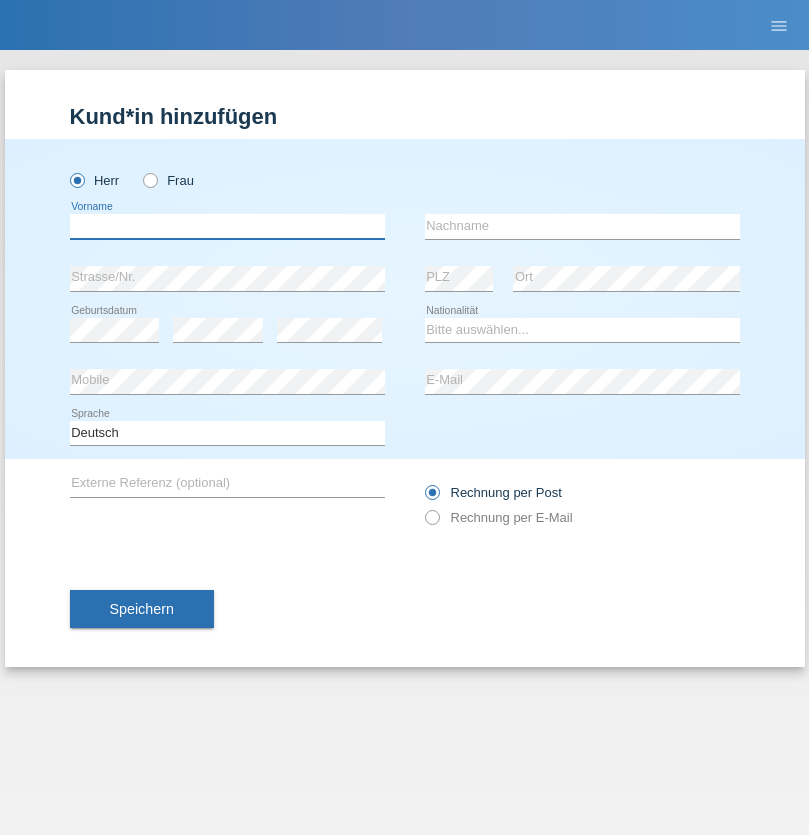 click at bounding box center [227, 226] 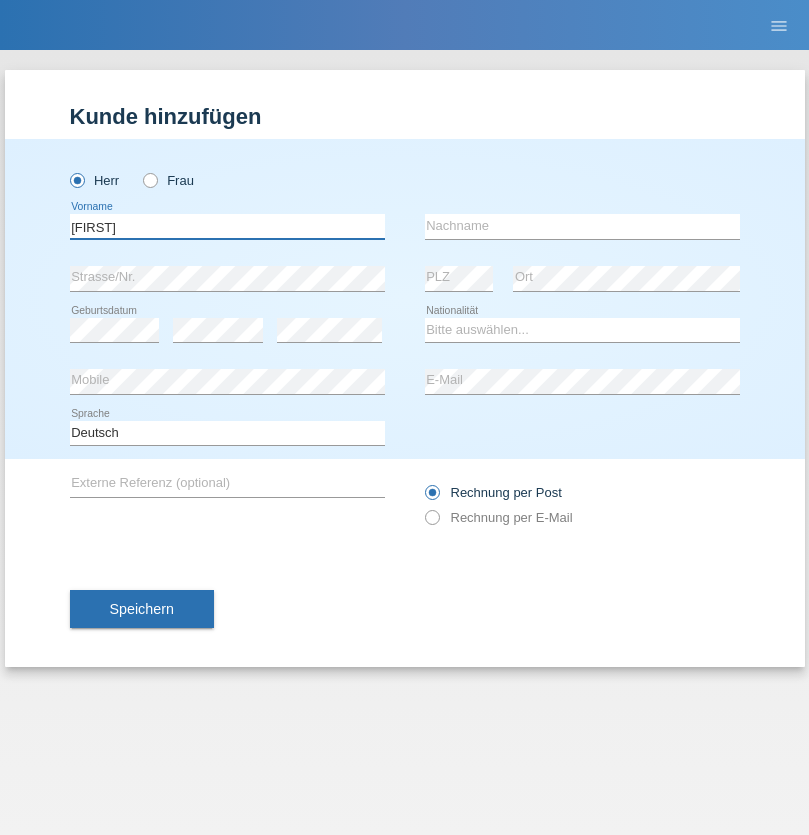 type on "Carlos" 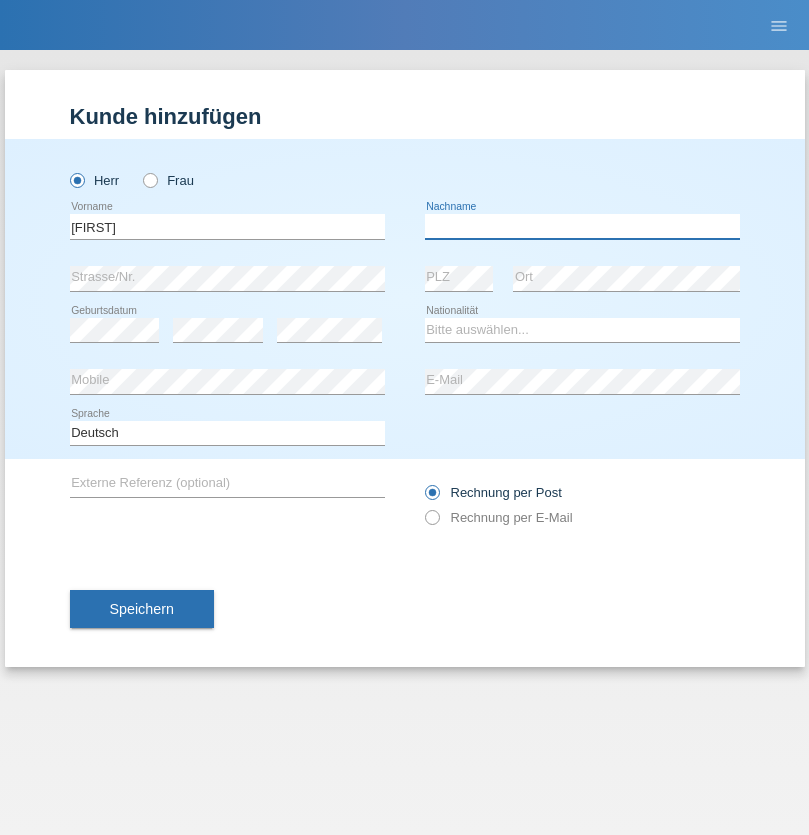 click at bounding box center (582, 226) 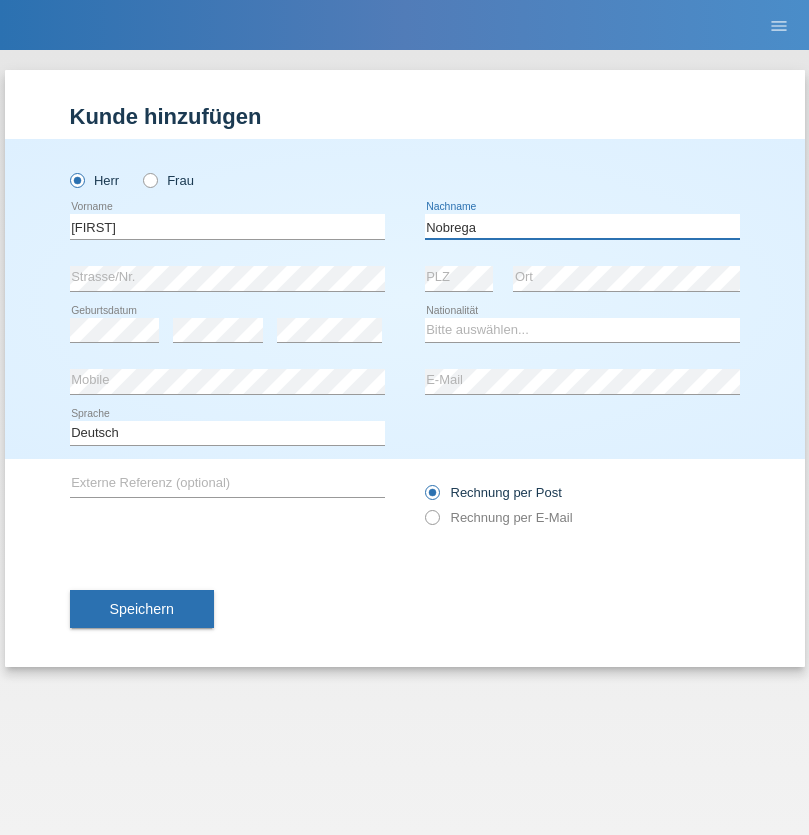 type on "Nobrega" 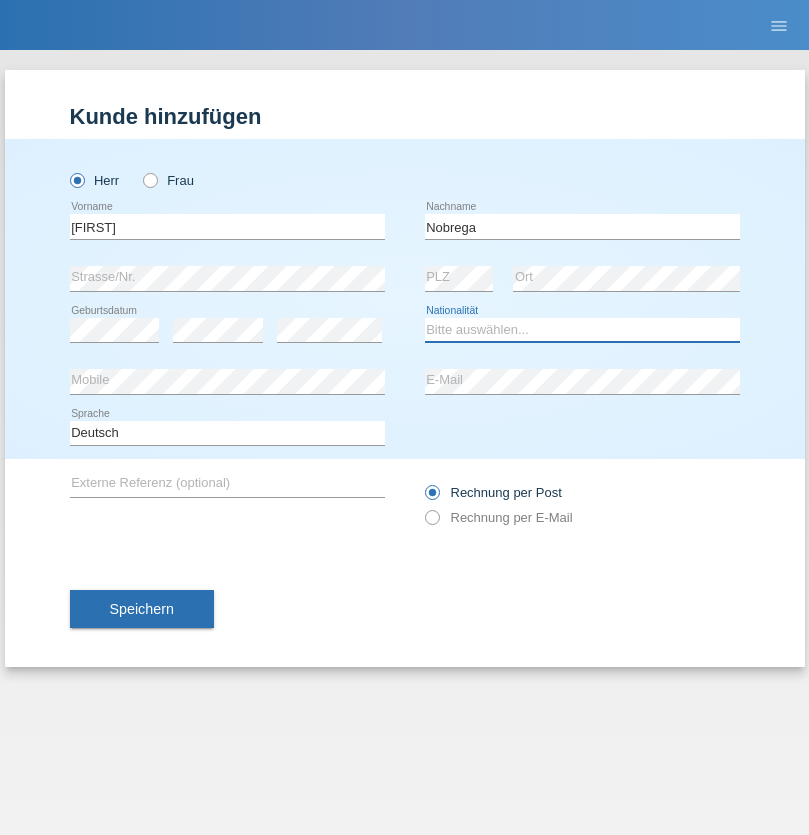 select on "CH" 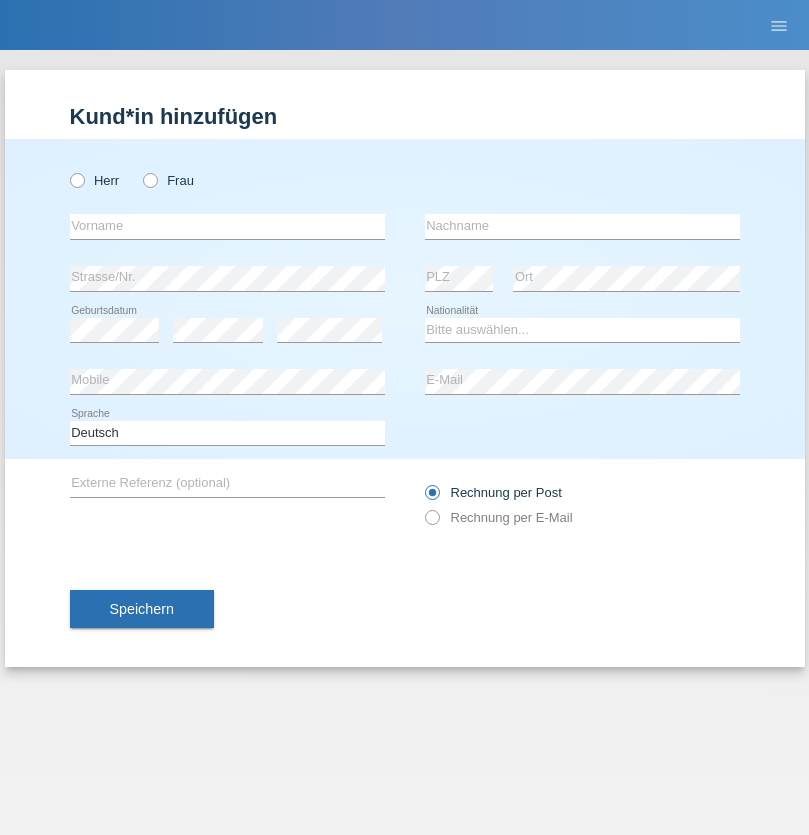 scroll, scrollTop: 0, scrollLeft: 0, axis: both 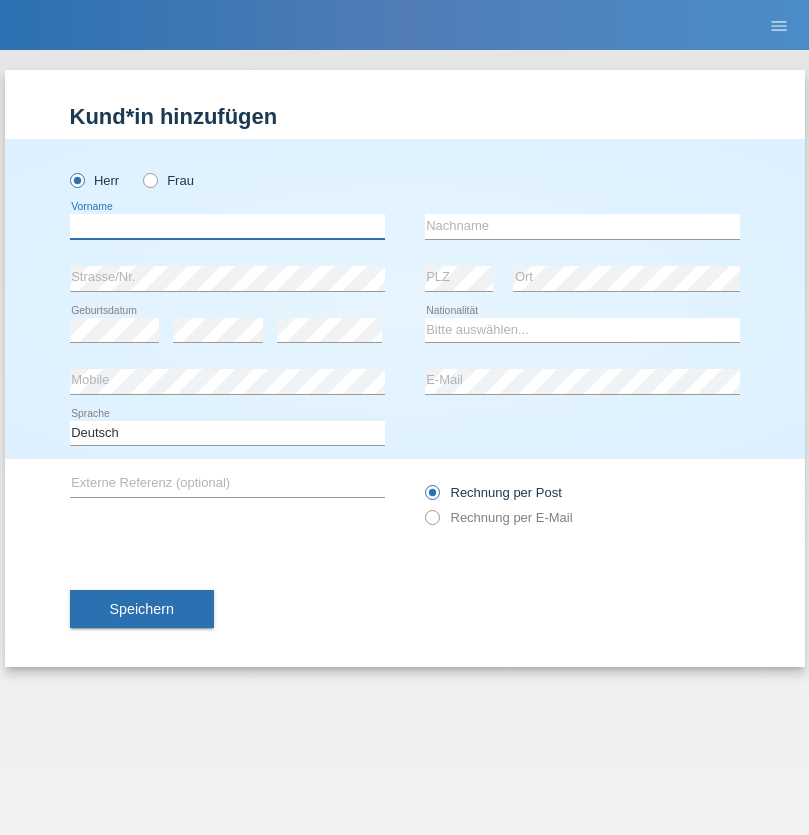 click at bounding box center (227, 226) 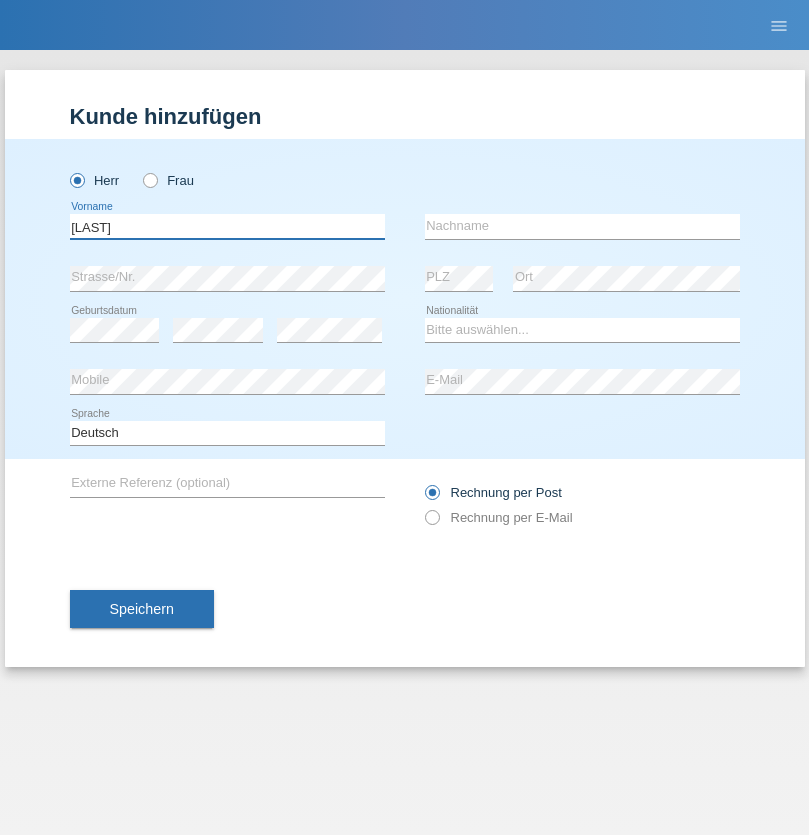 type on "Thivagaran" 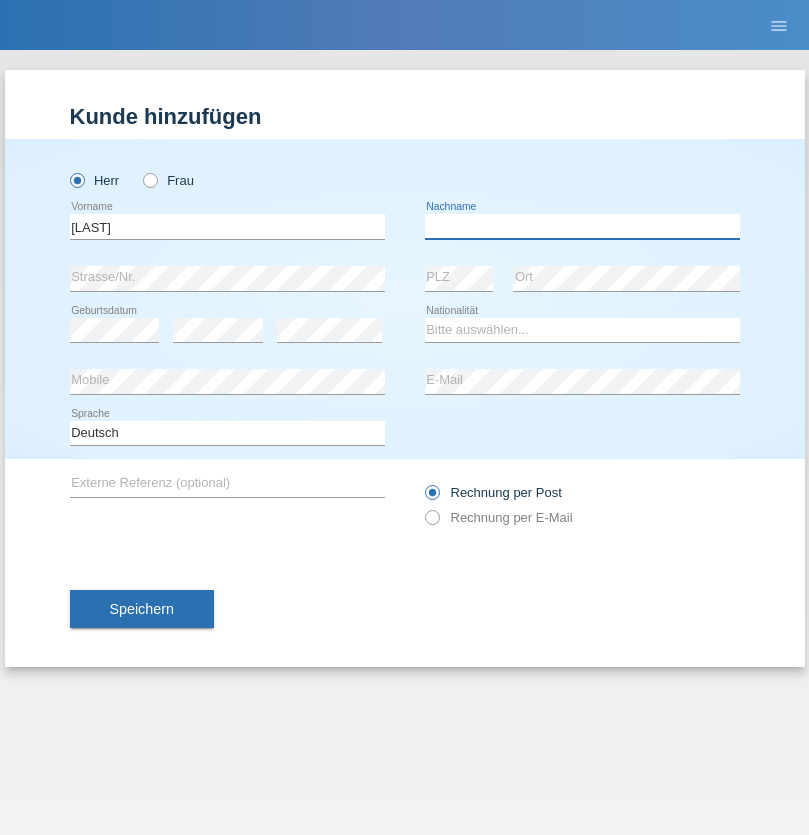 click at bounding box center [582, 226] 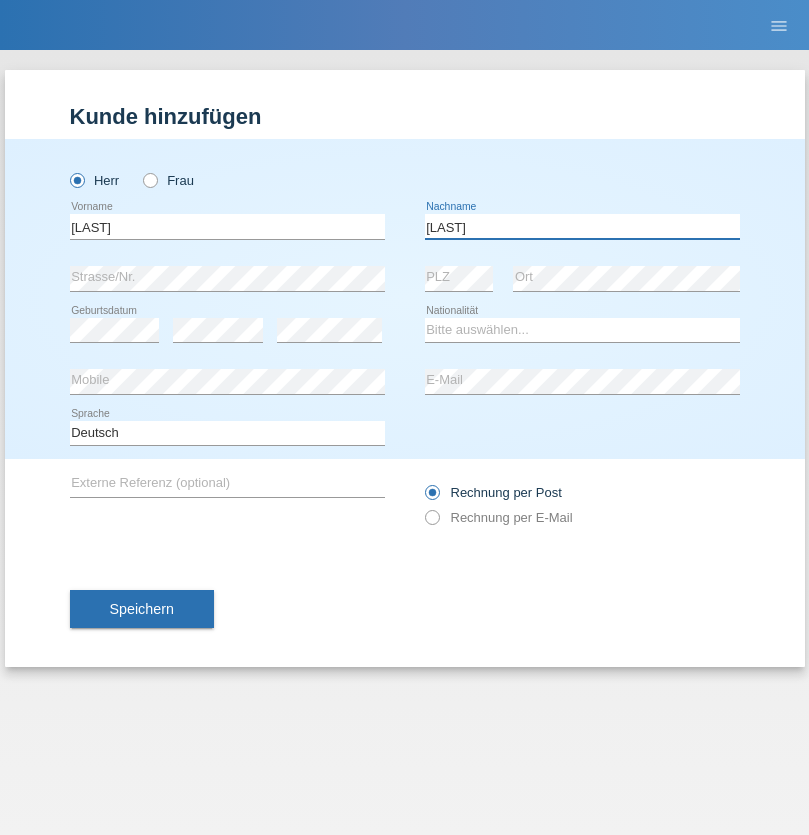 type on "Selvanayagam" 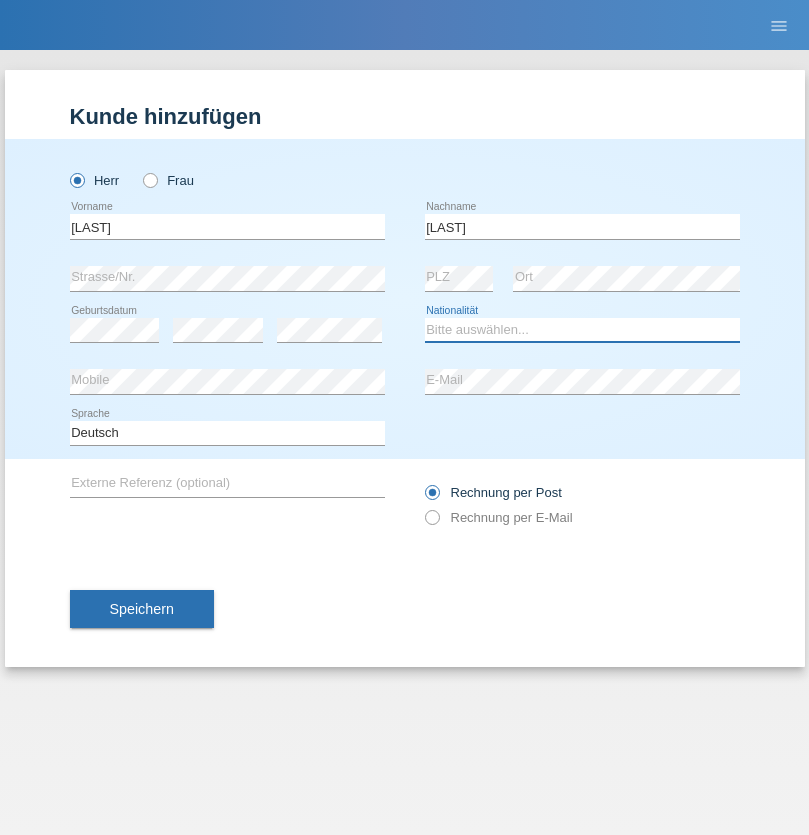 select on "LK" 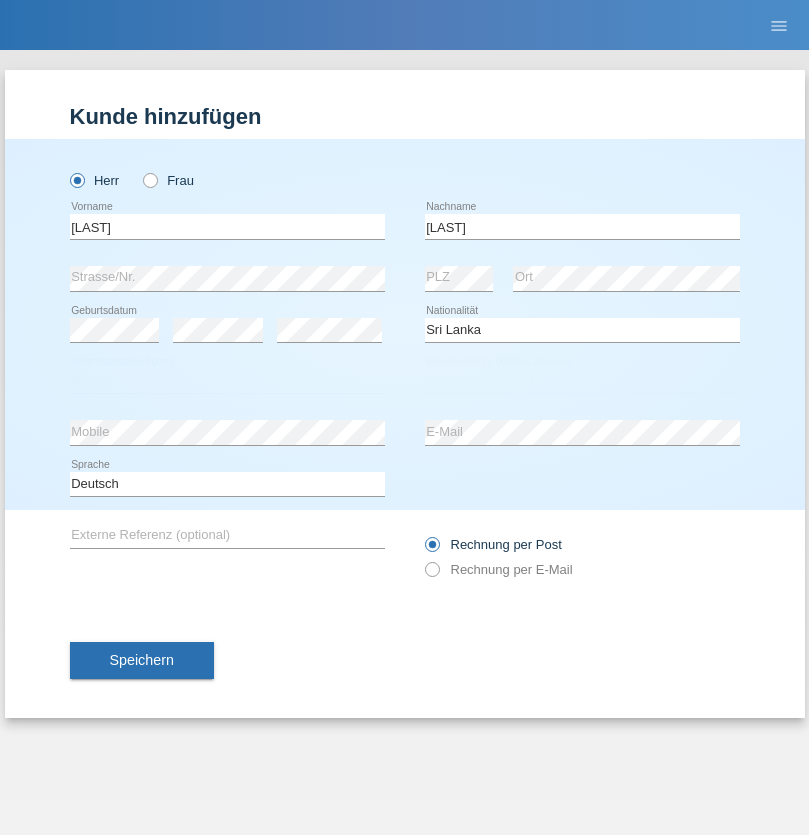 select on "C" 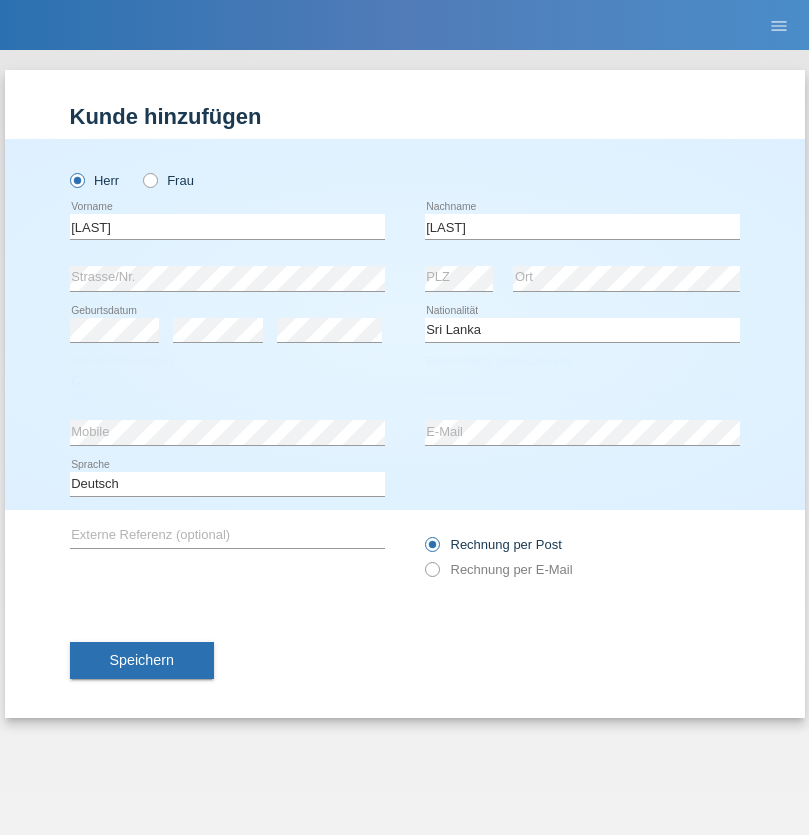 select on "23" 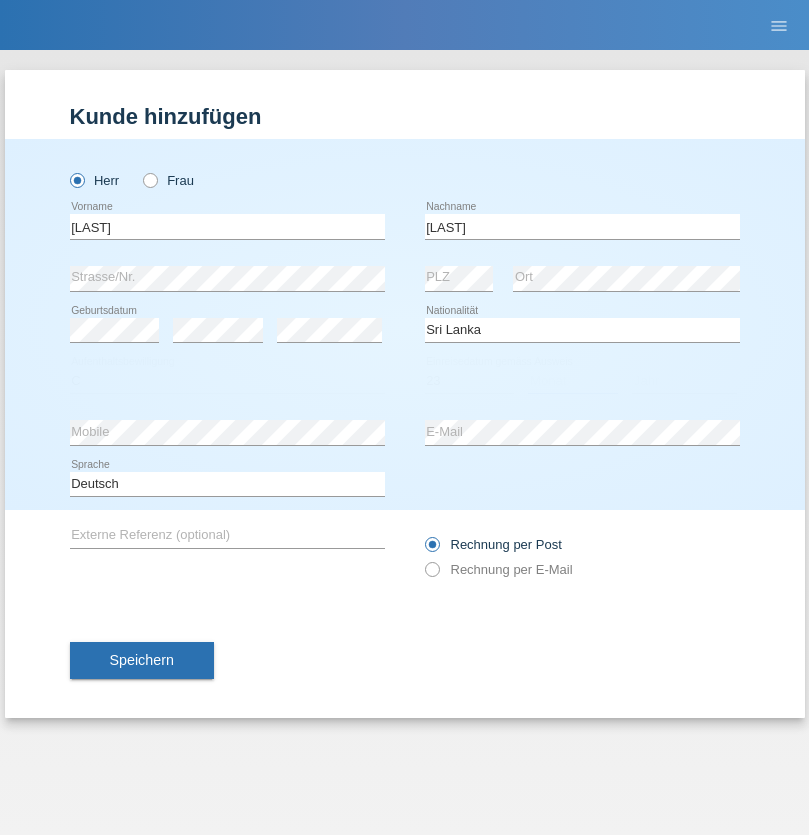 select on "03" 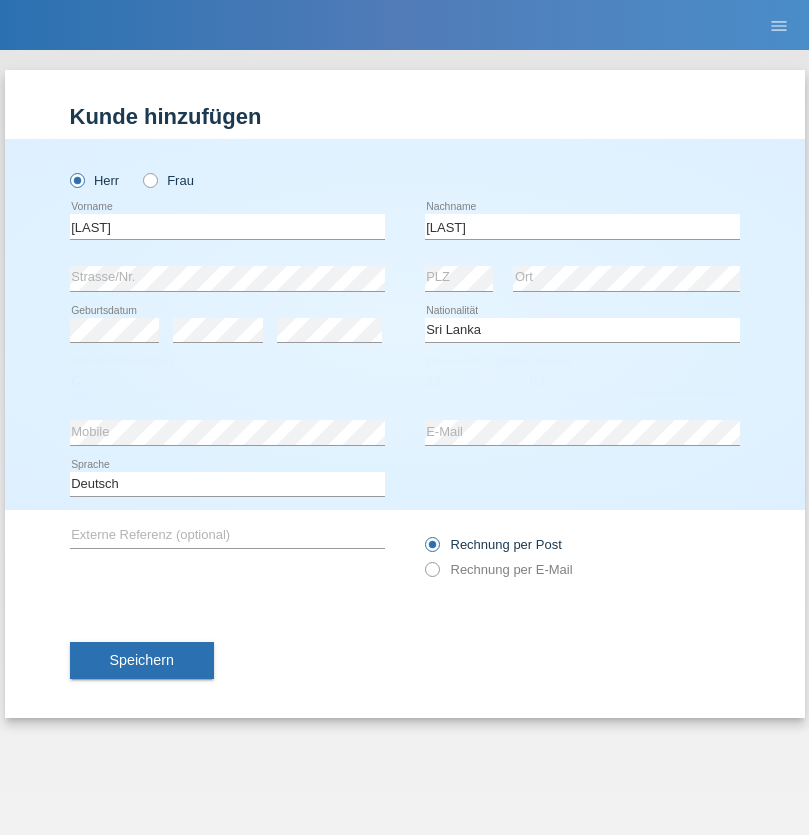 select on "2021" 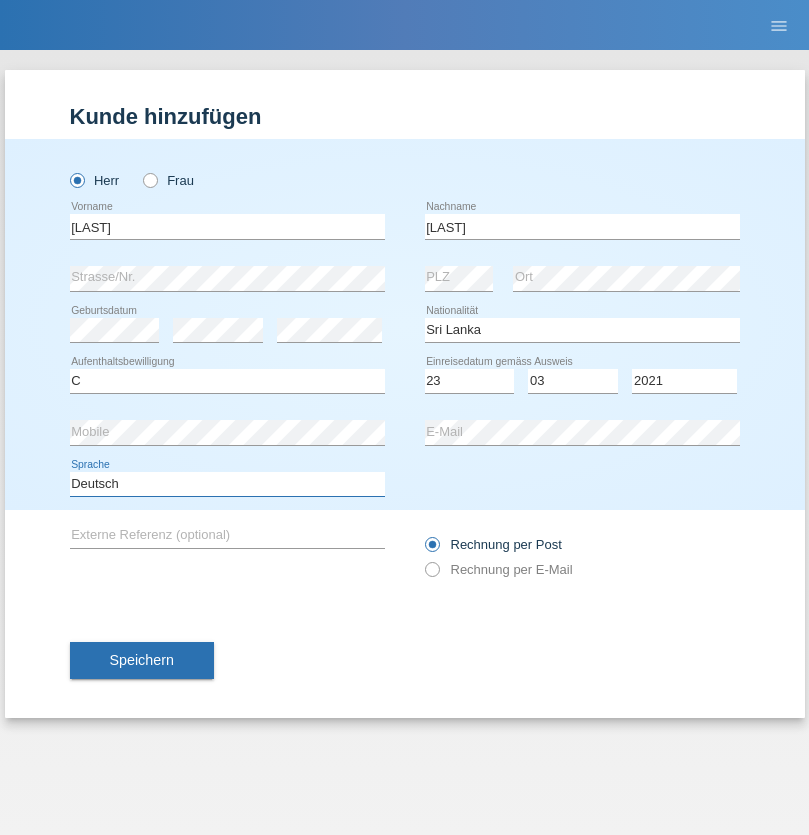 select on "en" 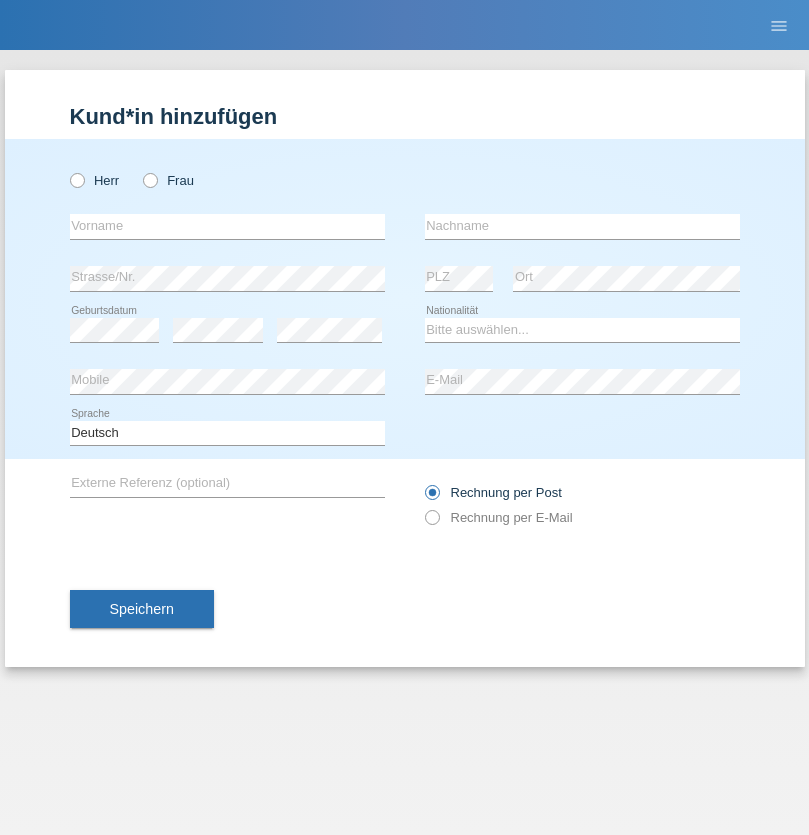 scroll, scrollTop: 0, scrollLeft: 0, axis: both 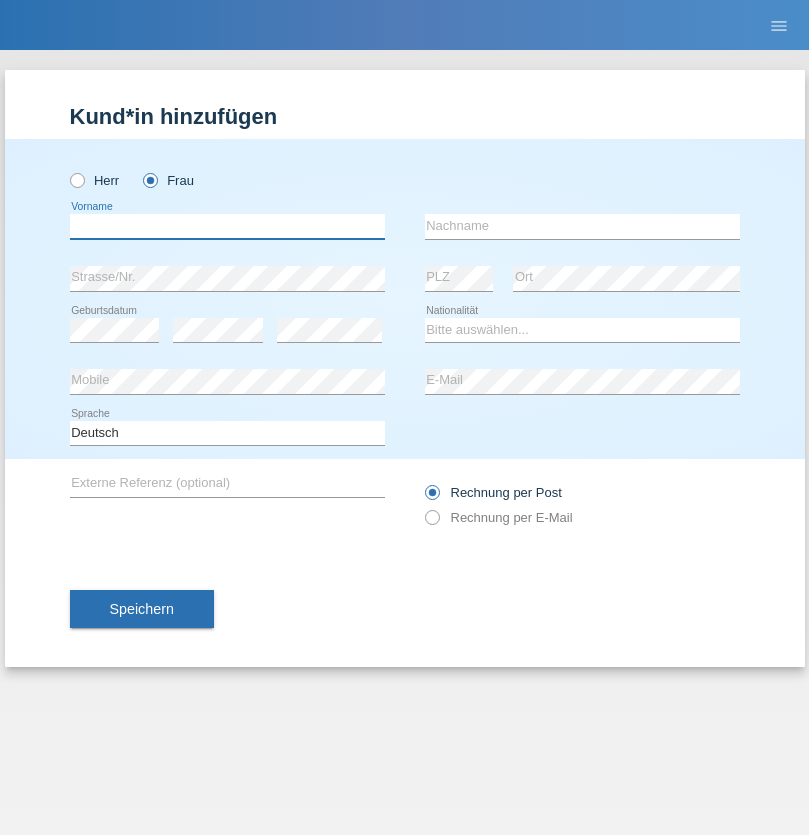 click at bounding box center [227, 226] 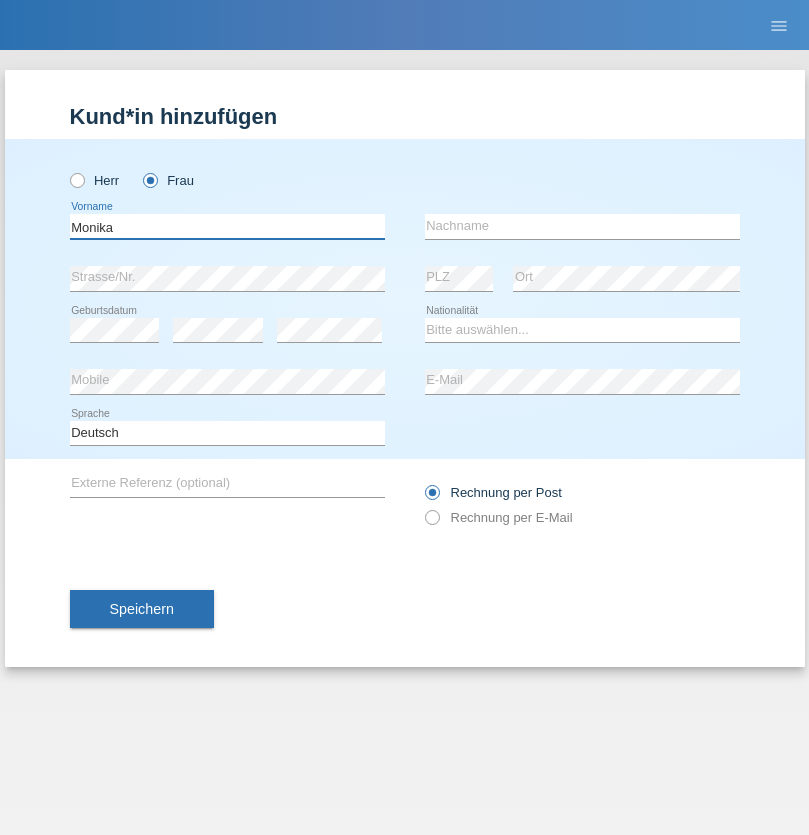 type on "Monika" 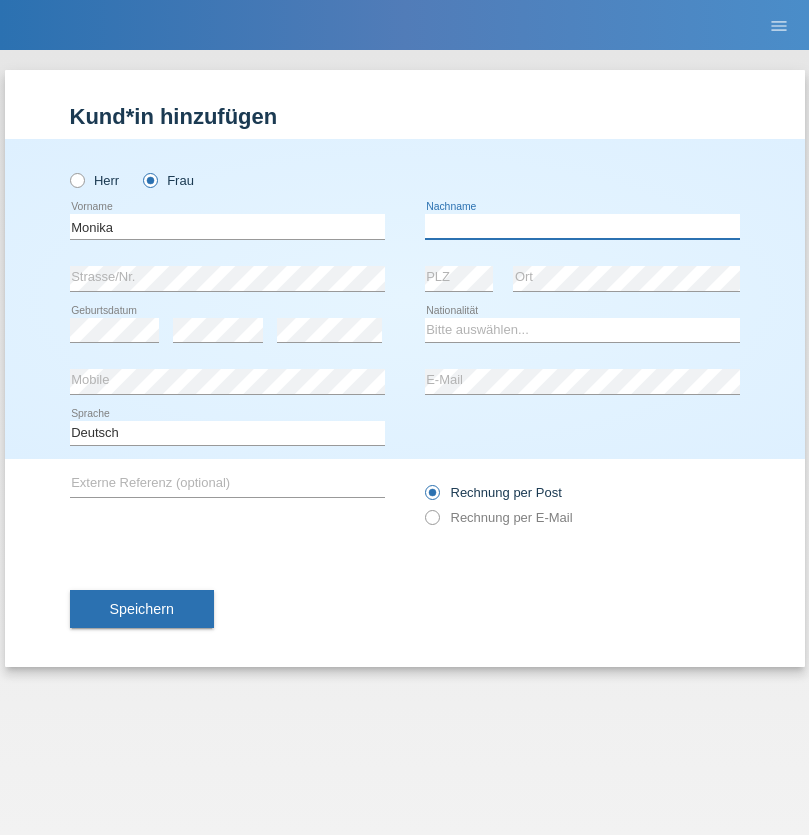 click at bounding box center [582, 226] 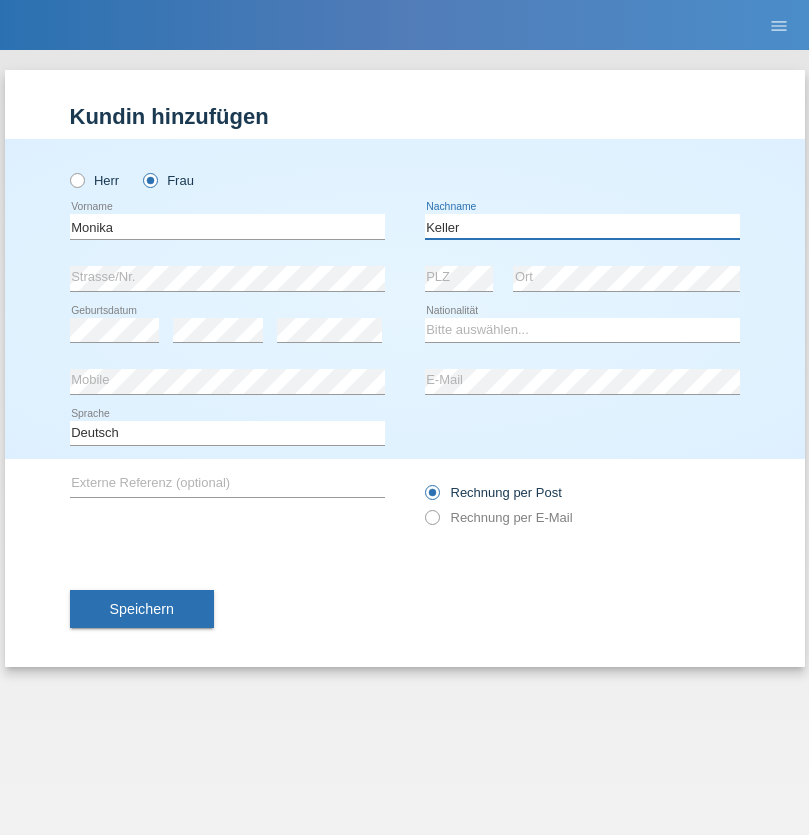 type on "Keller" 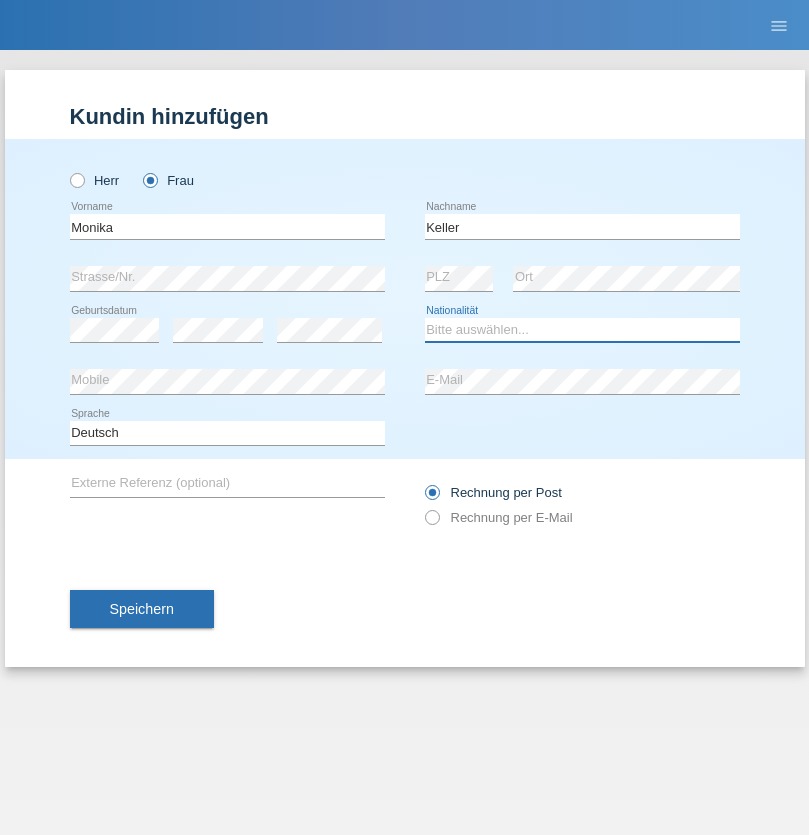 select on "CH" 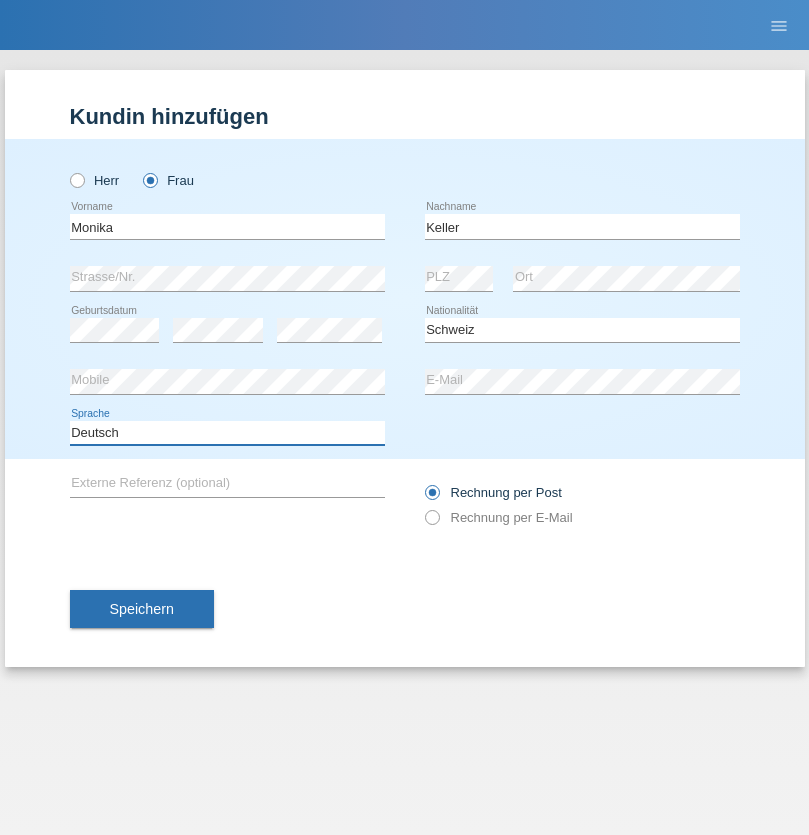 select on "en" 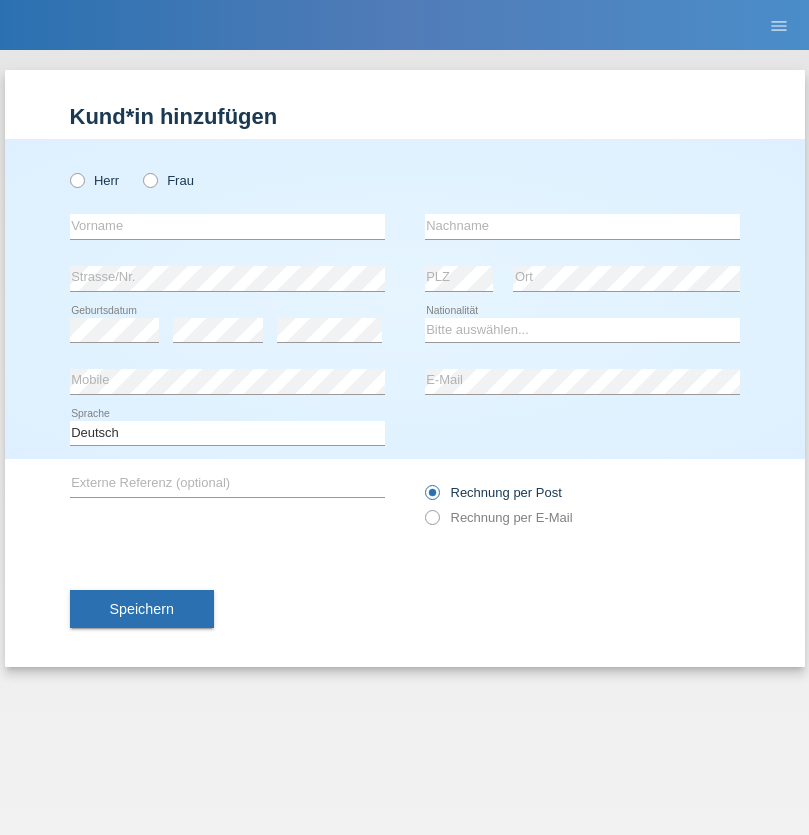 scroll, scrollTop: 0, scrollLeft: 0, axis: both 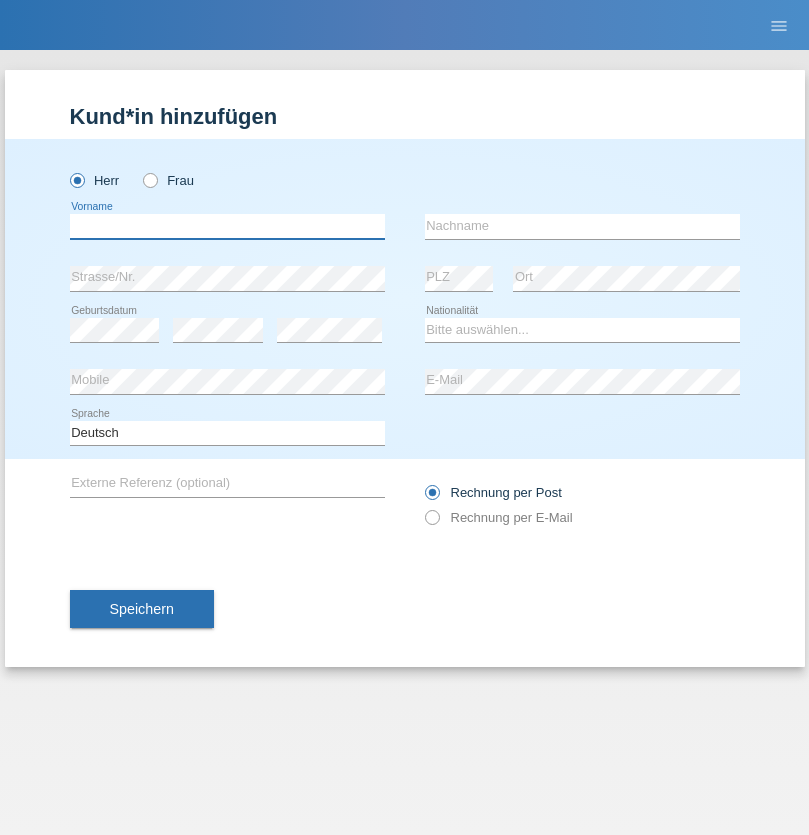 click at bounding box center (227, 226) 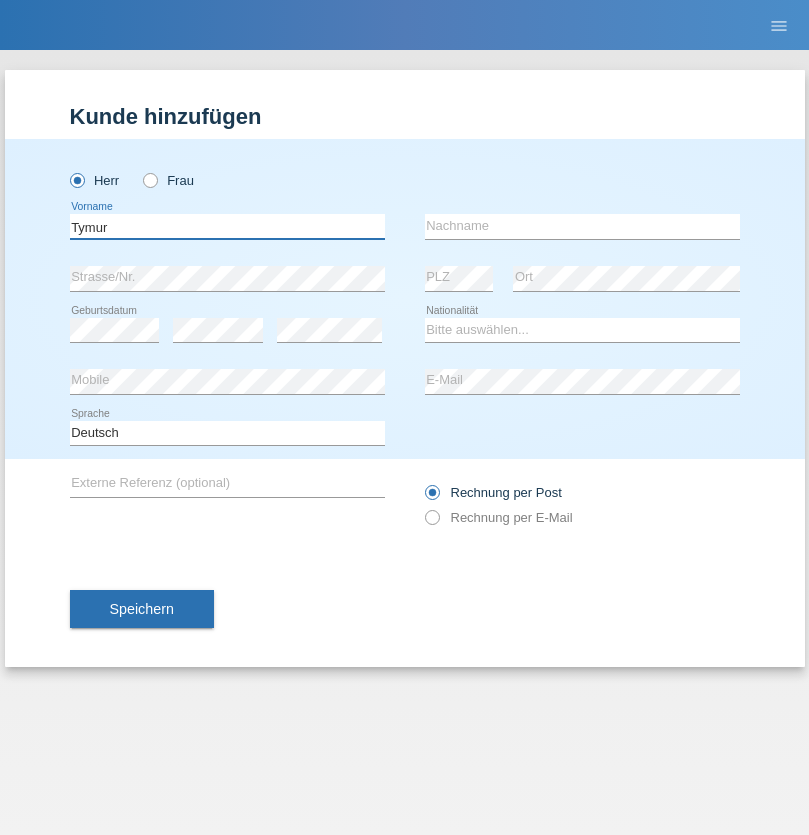 type on "Tymur" 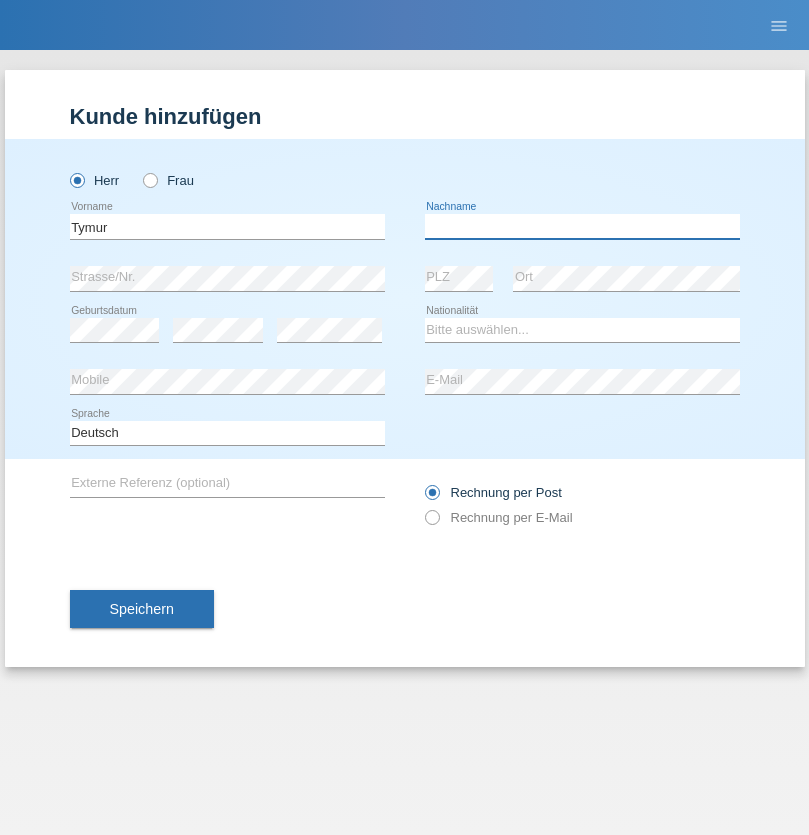 click at bounding box center (582, 226) 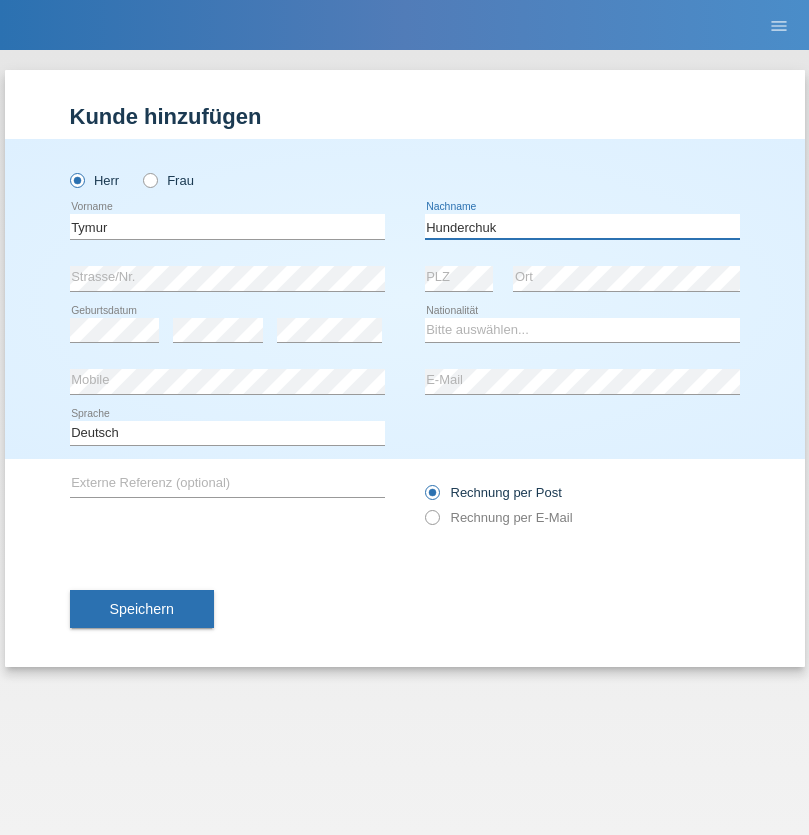 type on "Hunderchuk" 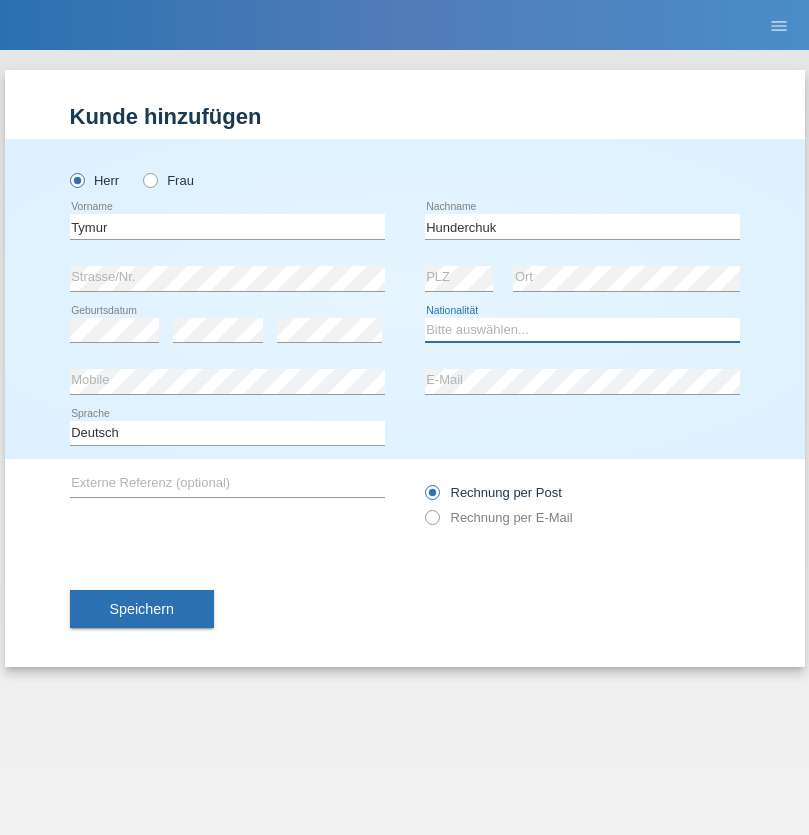select on "UA" 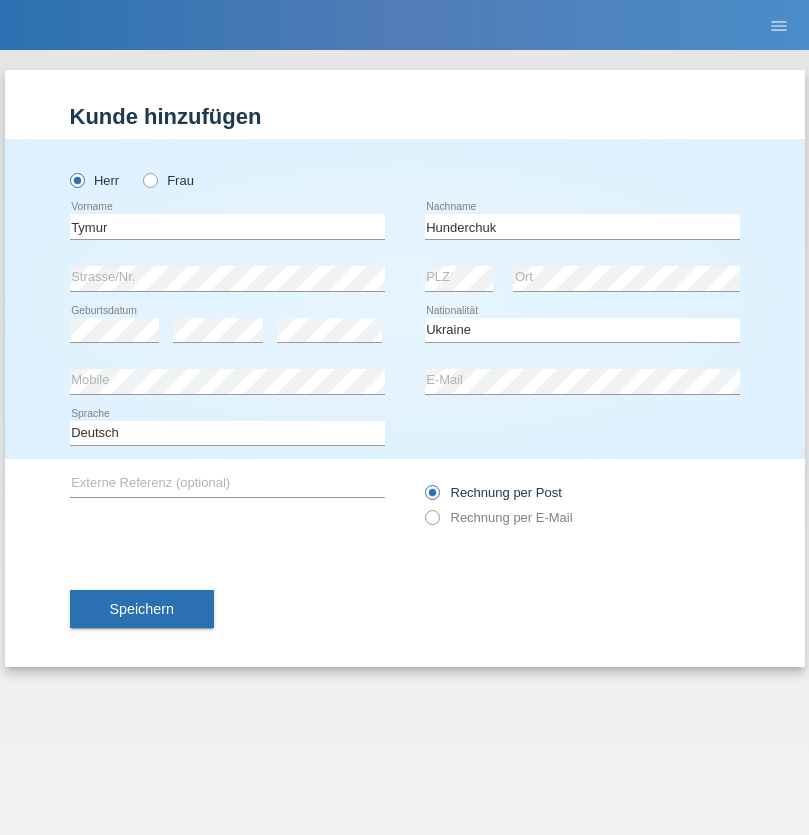 select on "C" 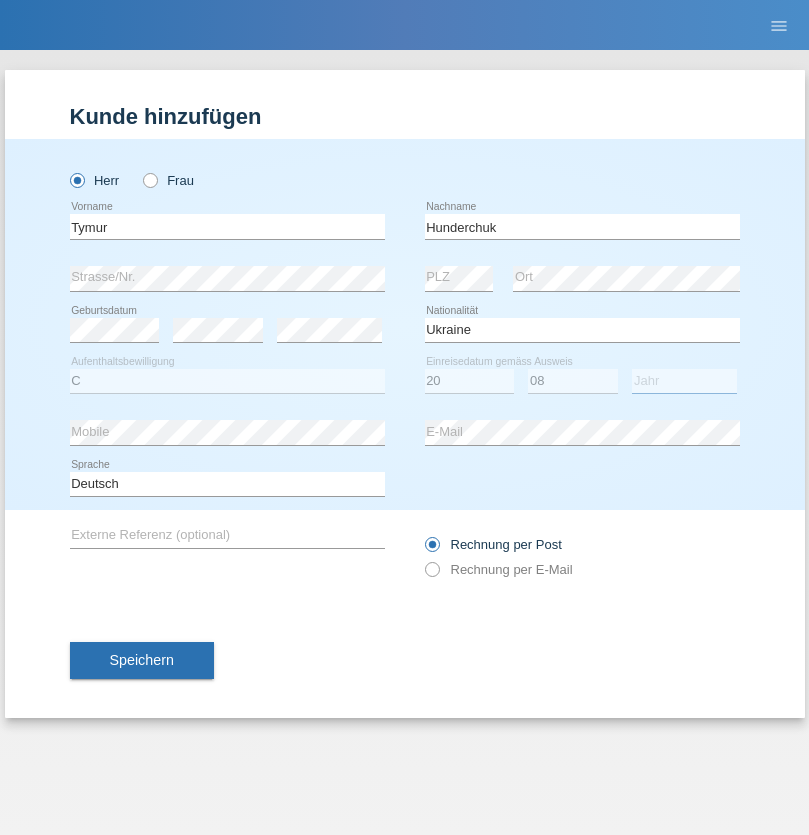 select on "2021" 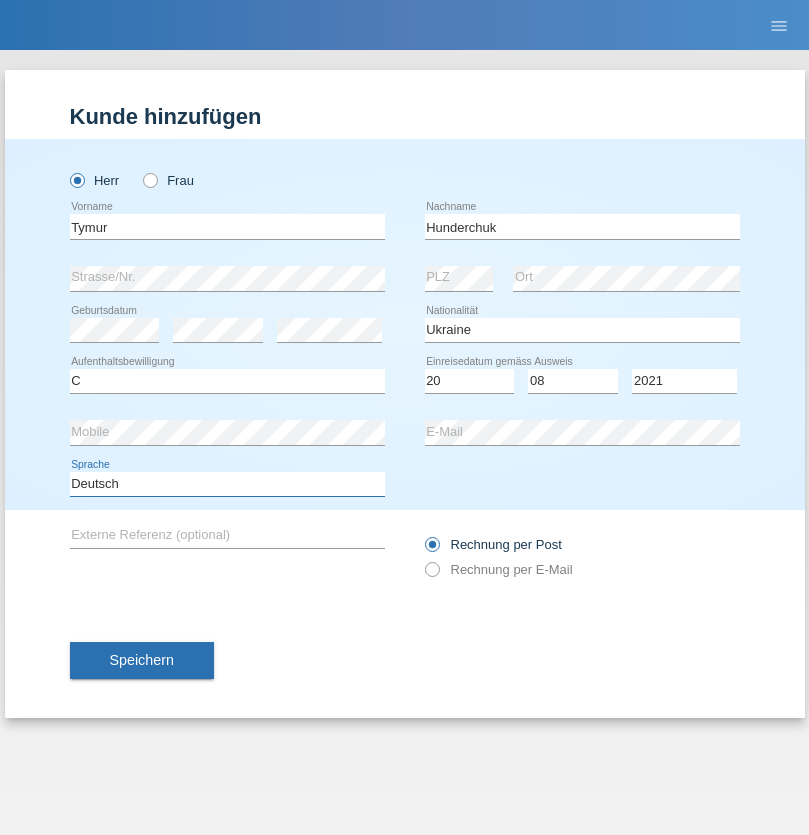 select on "en" 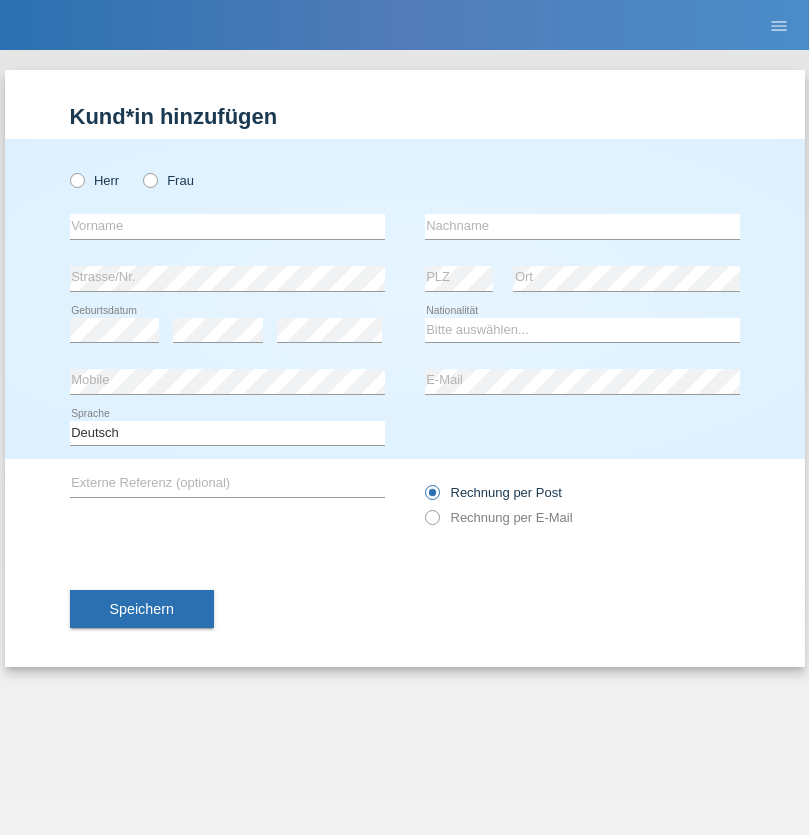 scroll, scrollTop: 0, scrollLeft: 0, axis: both 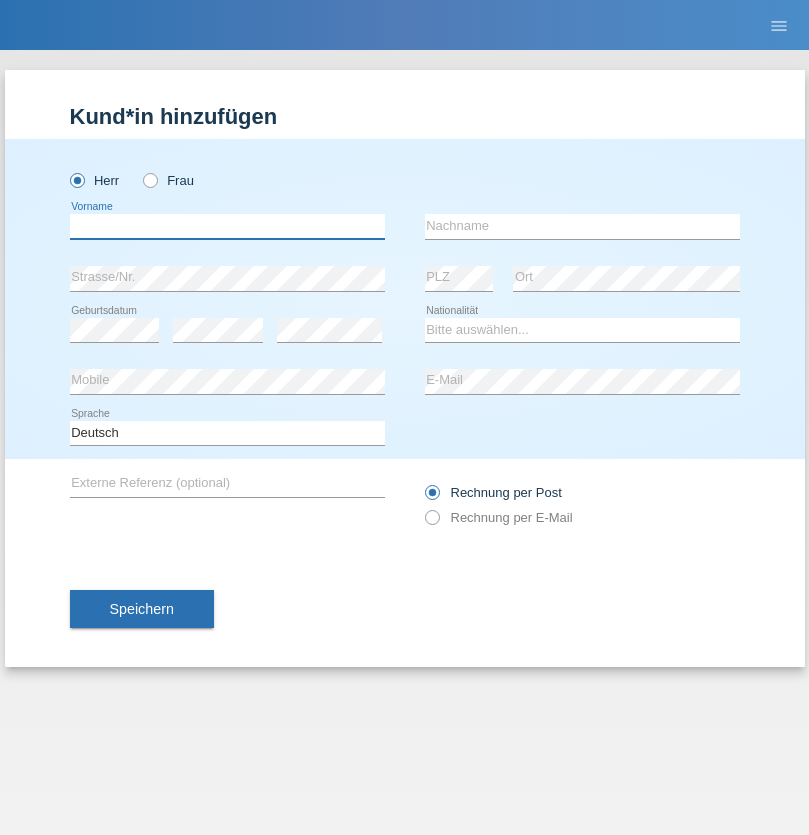 click at bounding box center (227, 226) 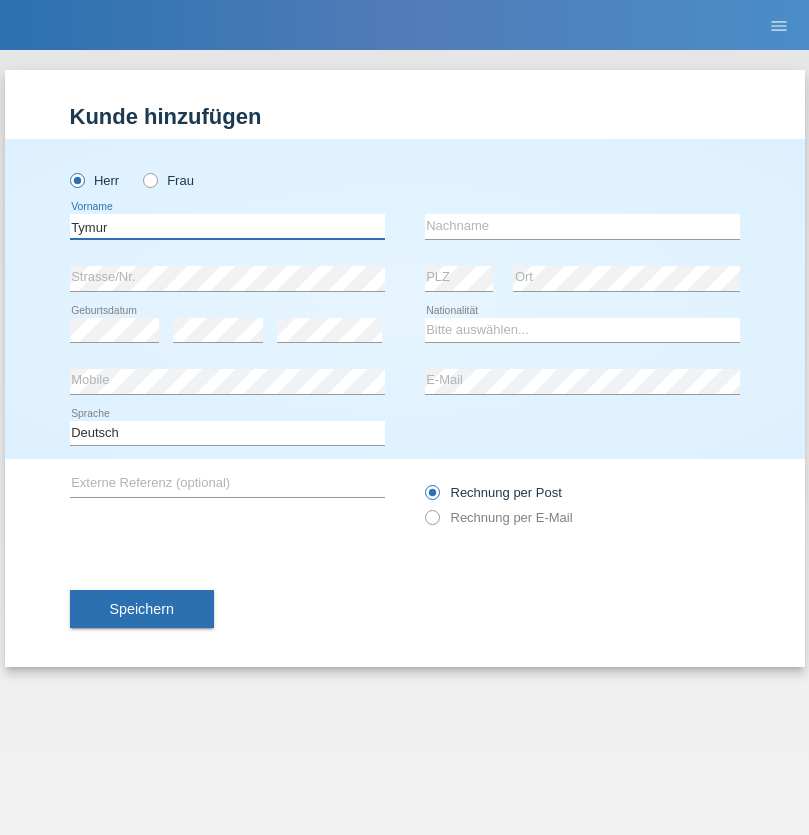 type on "Tymur" 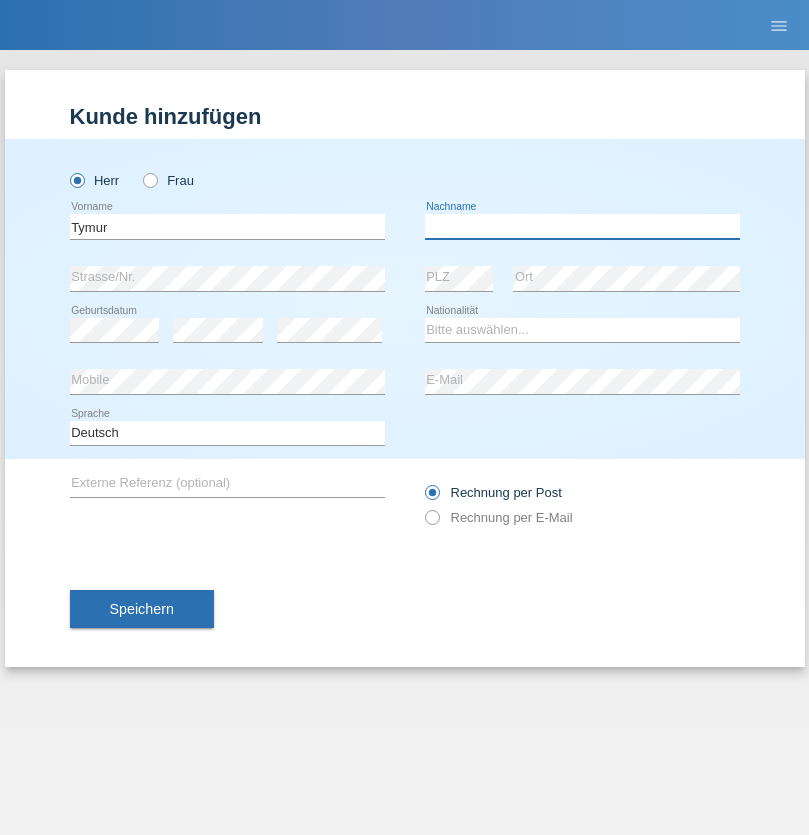 click at bounding box center [582, 226] 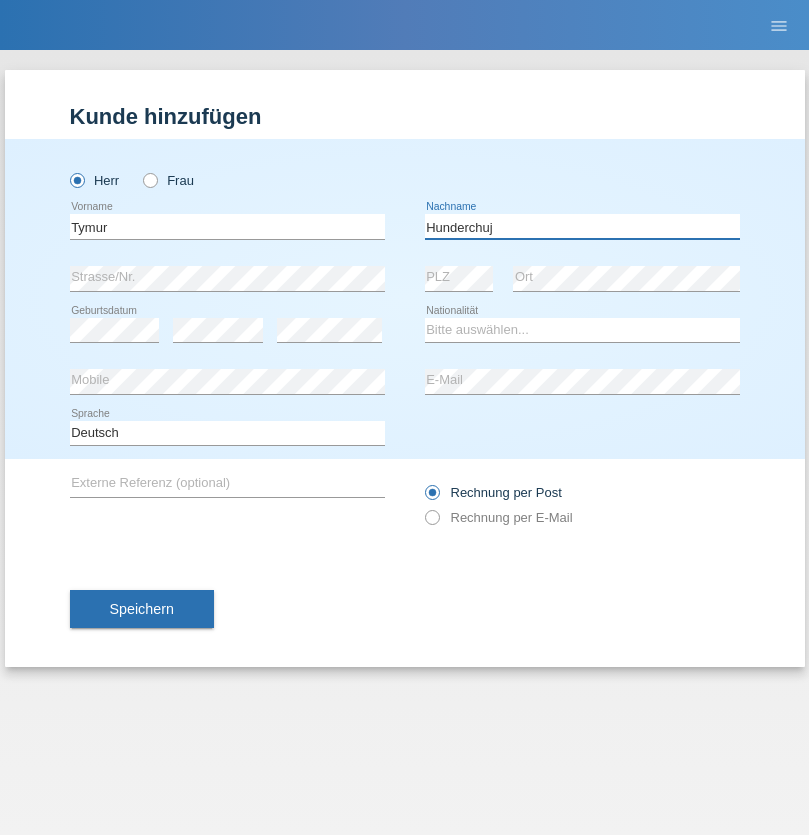 type on "Hunderchuj" 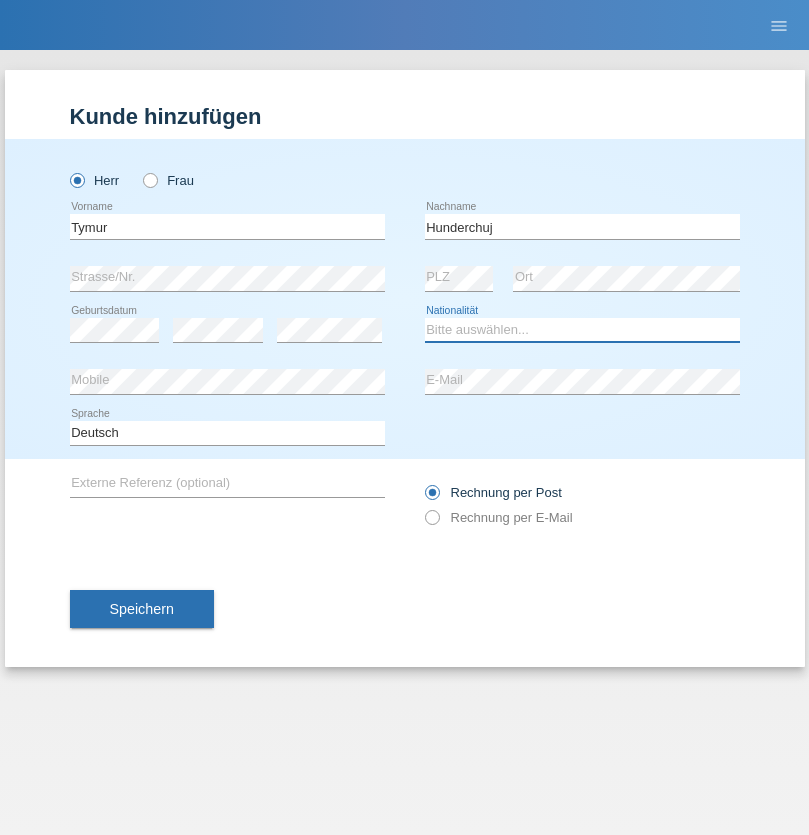 select on "UA" 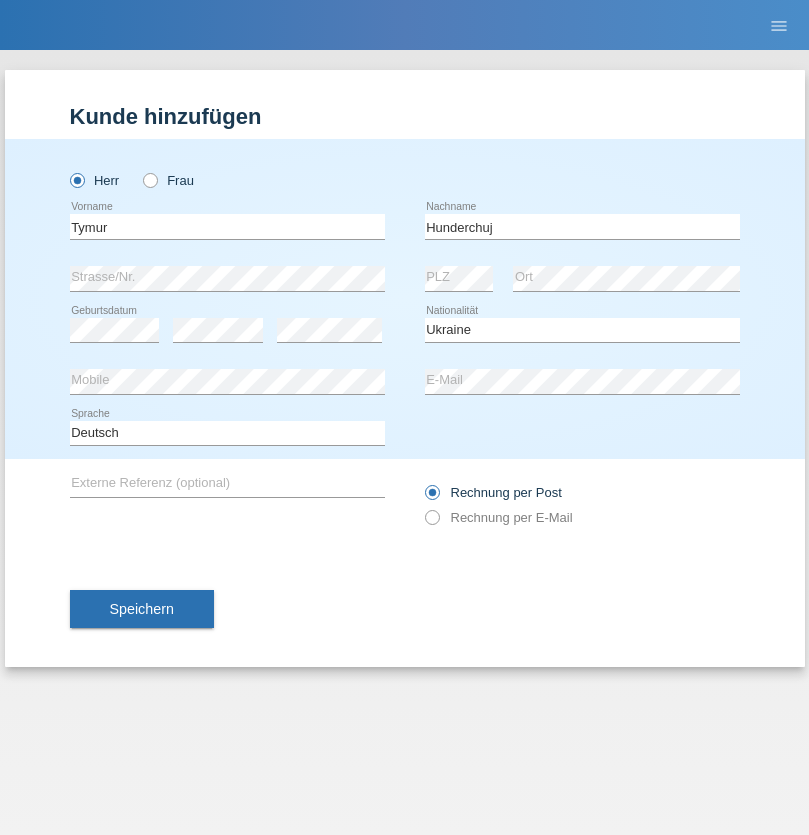 select on "C" 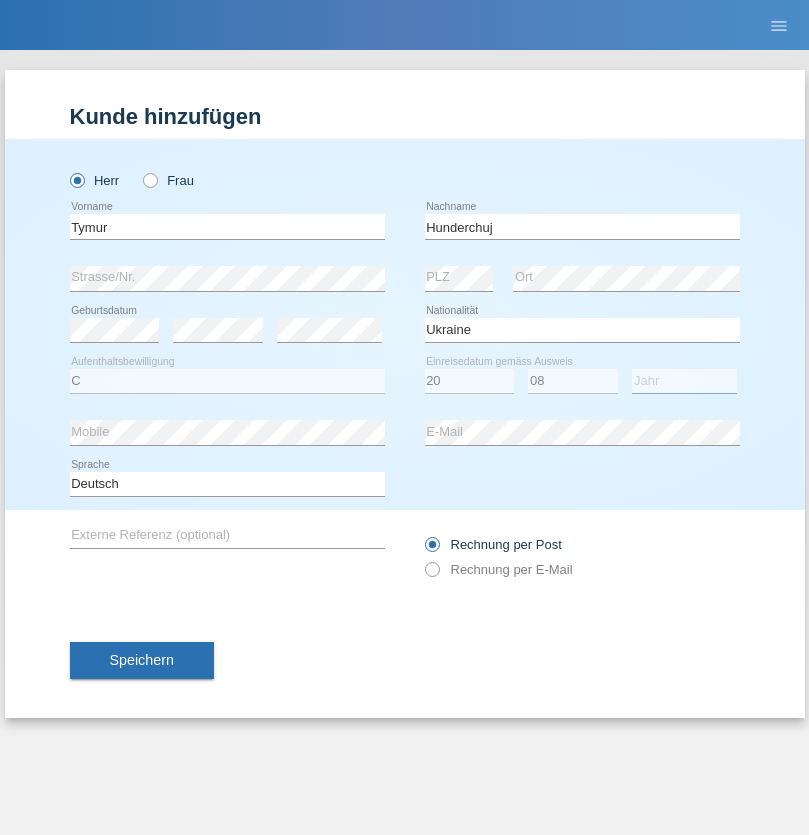 select on "2021" 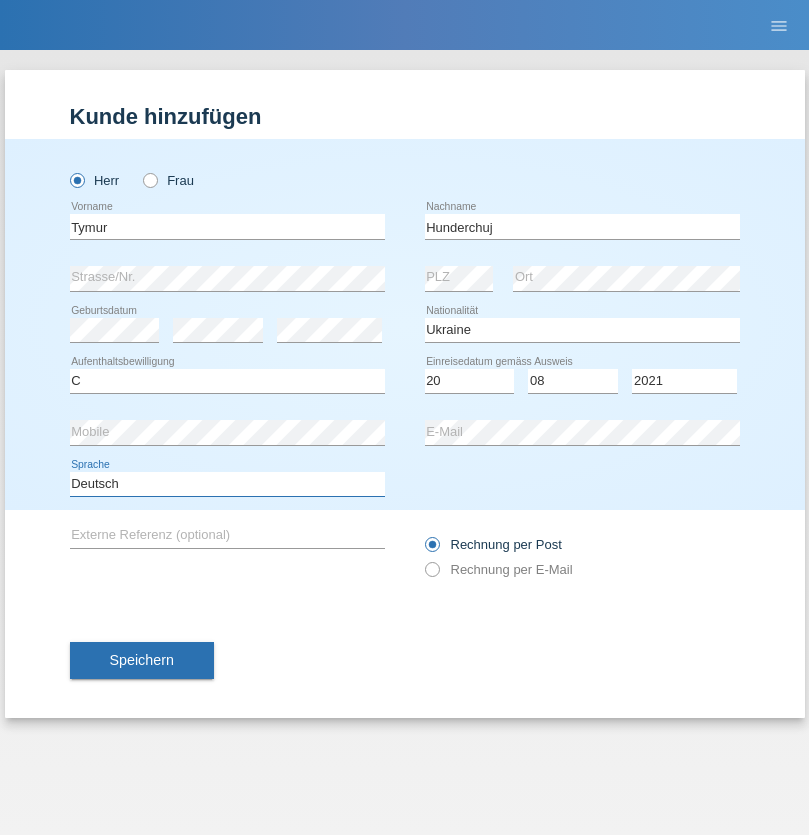 select on "en" 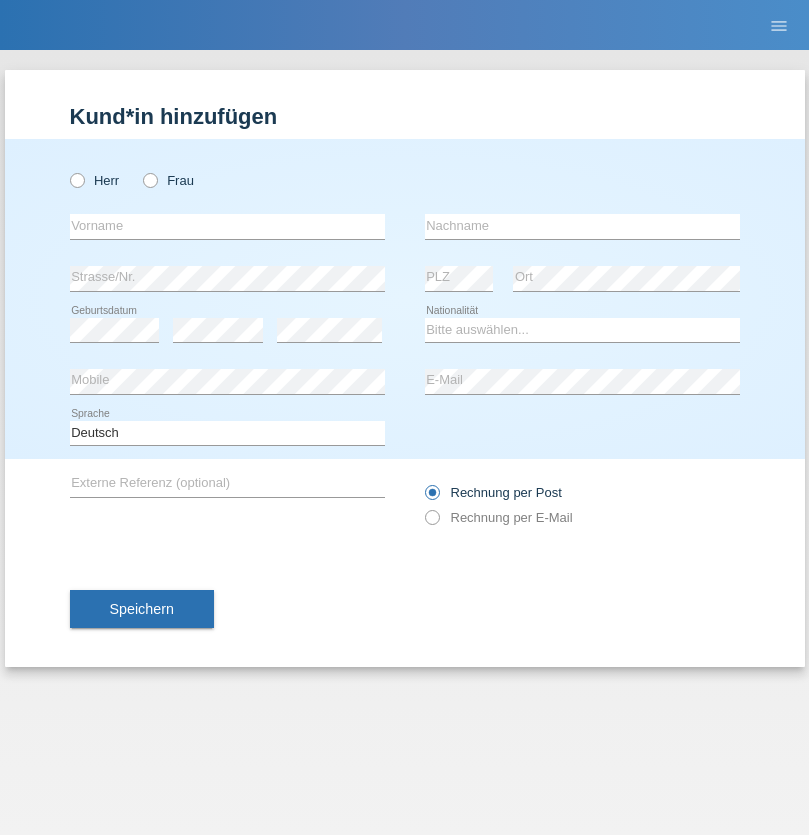 scroll, scrollTop: 0, scrollLeft: 0, axis: both 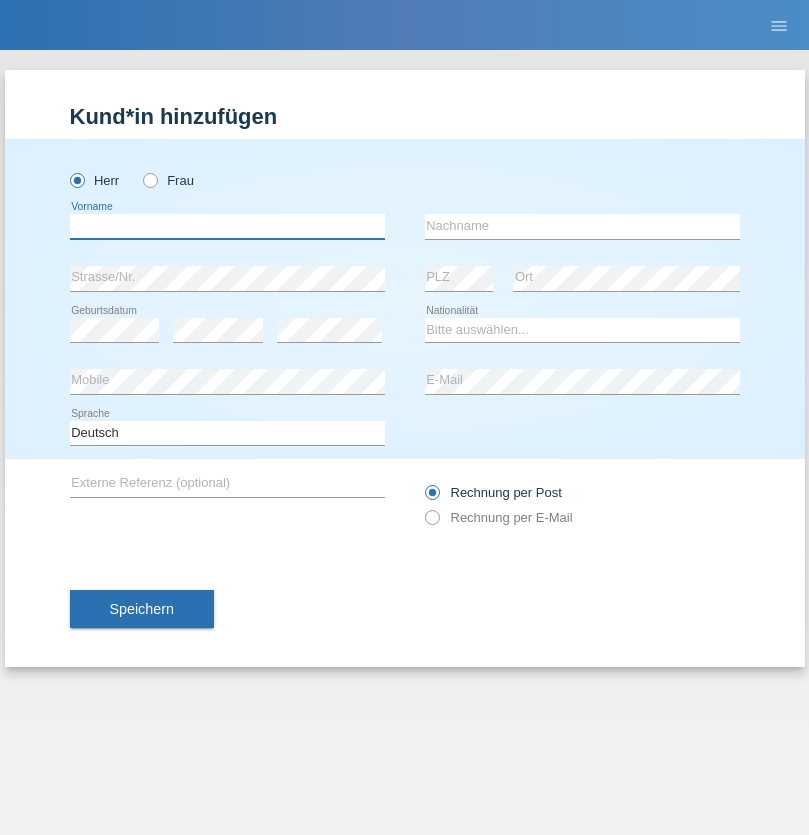 click at bounding box center (227, 226) 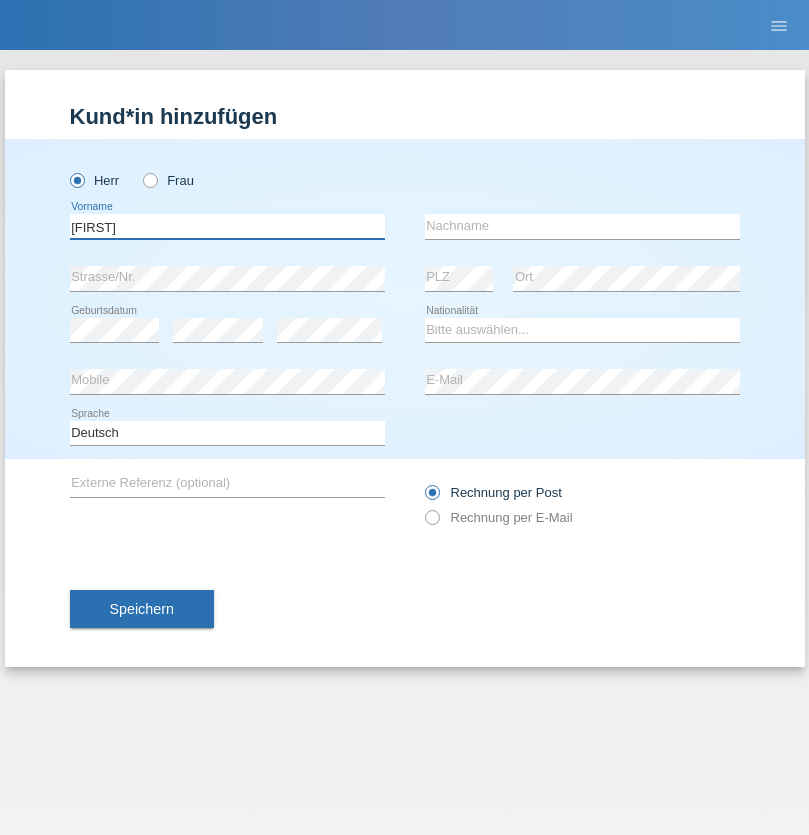 type on "Dominik" 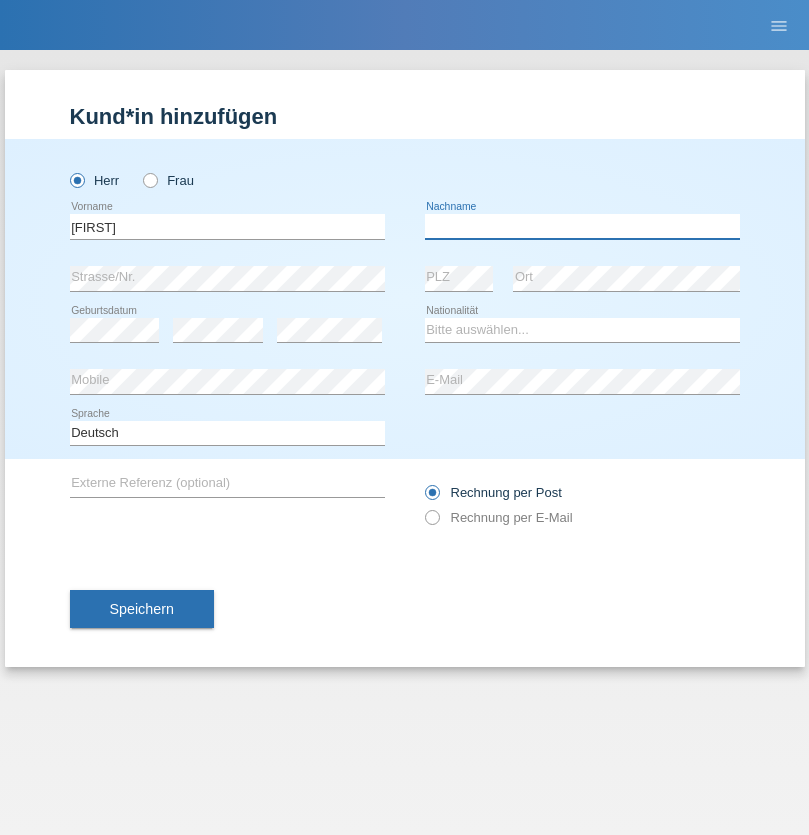 click at bounding box center (582, 226) 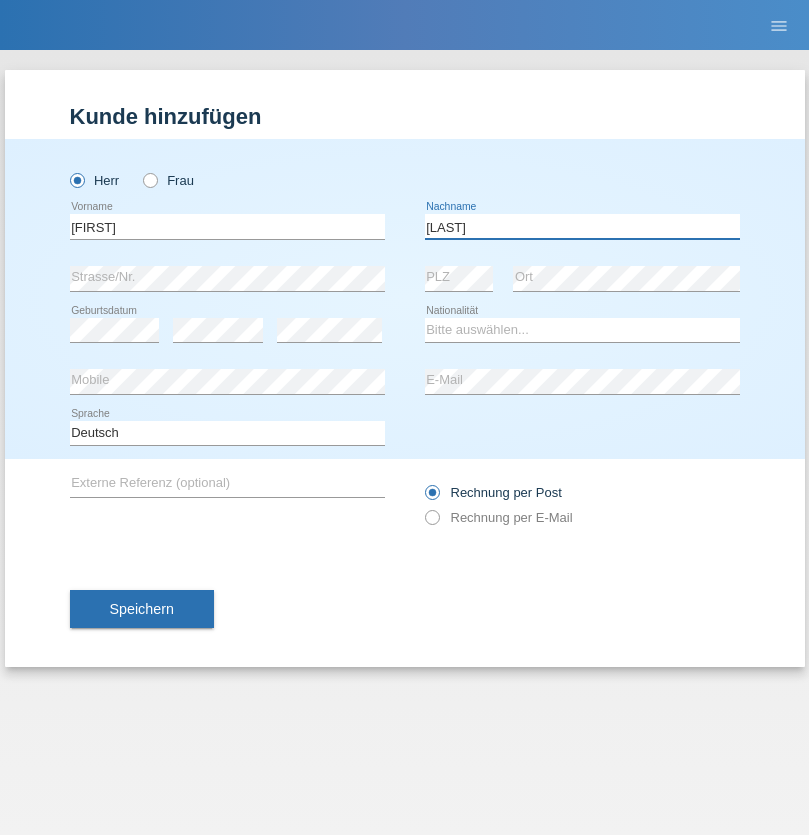 type on "Tropp" 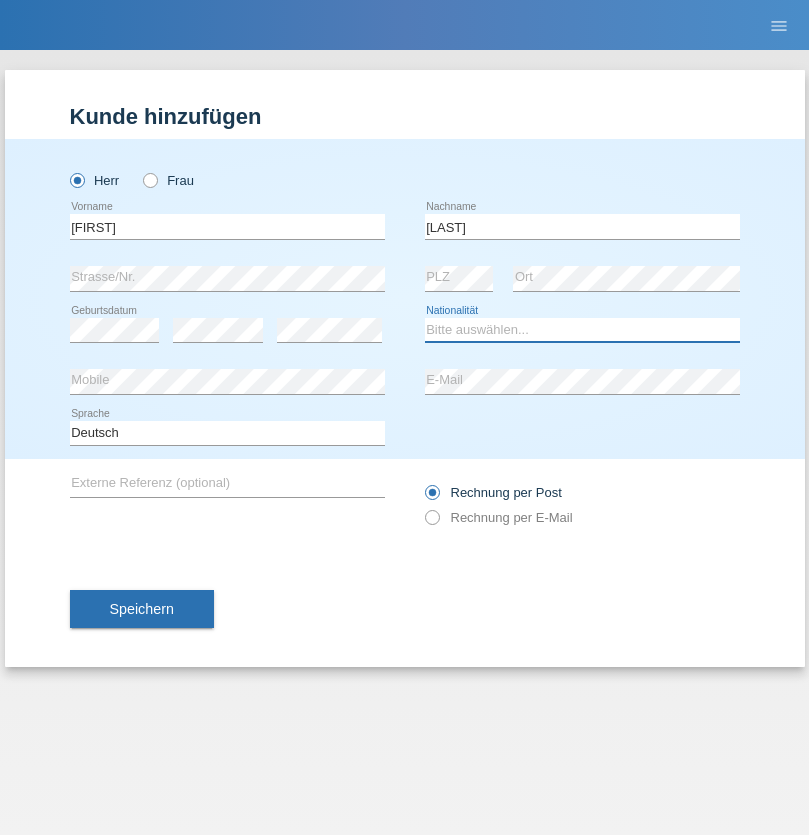 select on "SK" 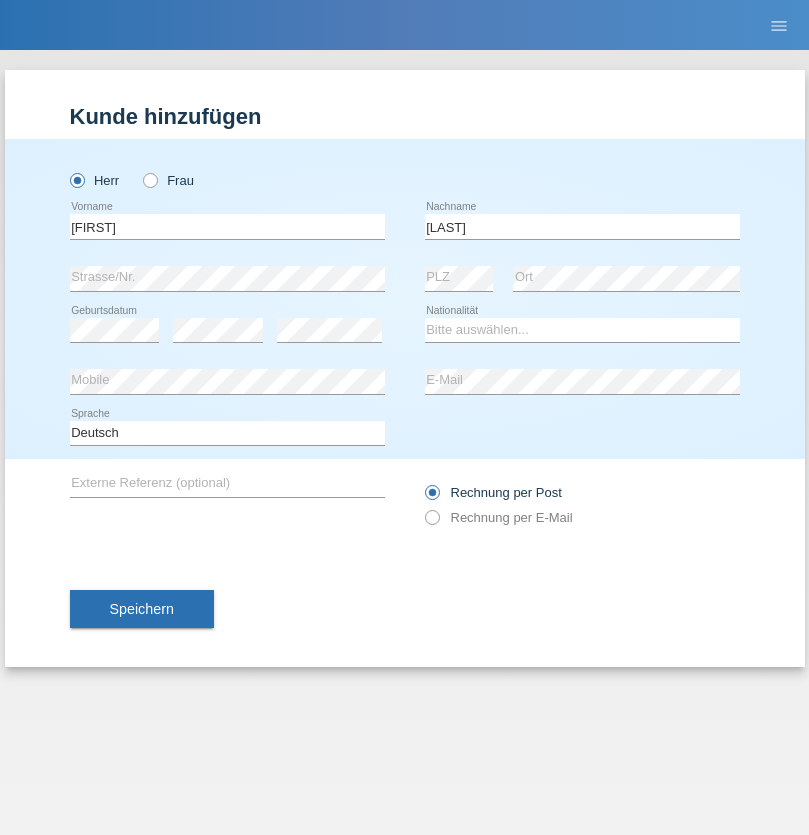 select on "C" 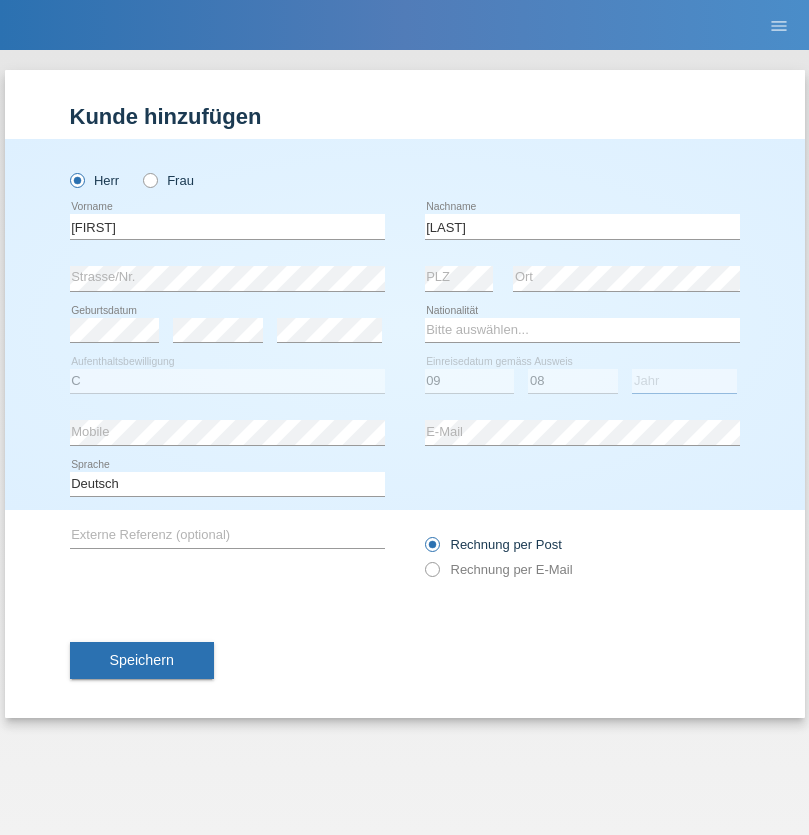 select on "2021" 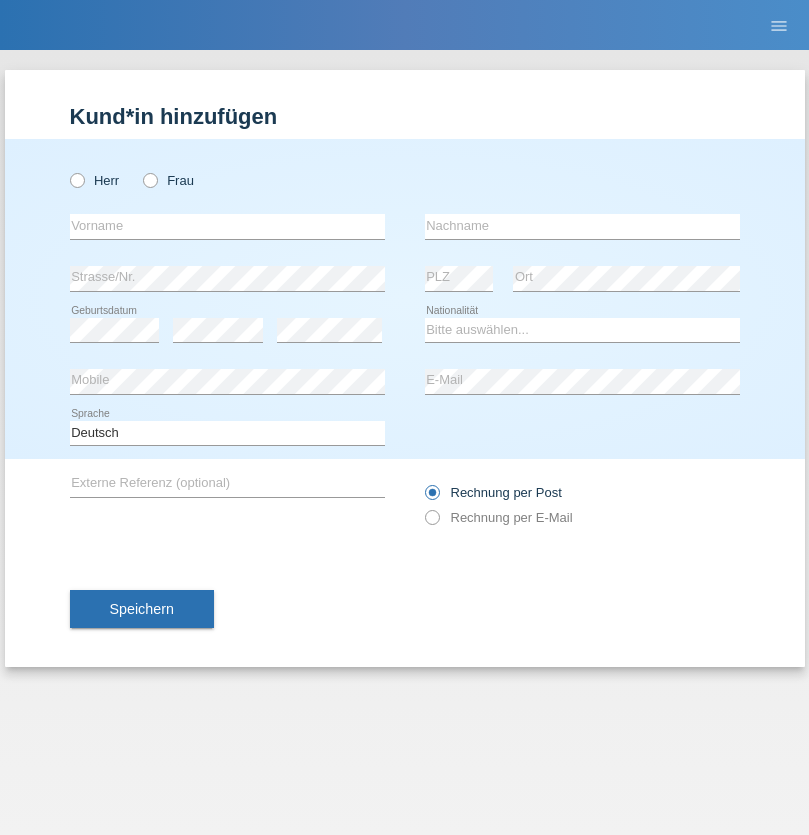 scroll, scrollTop: 0, scrollLeft: 0, axis: both 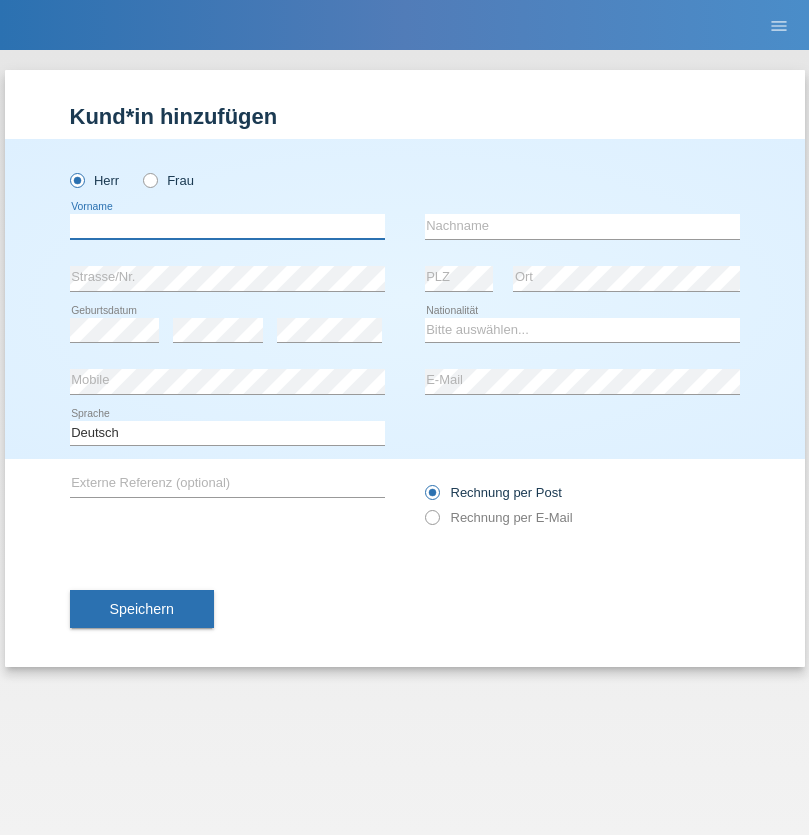 click at bounding box center (227, 226) 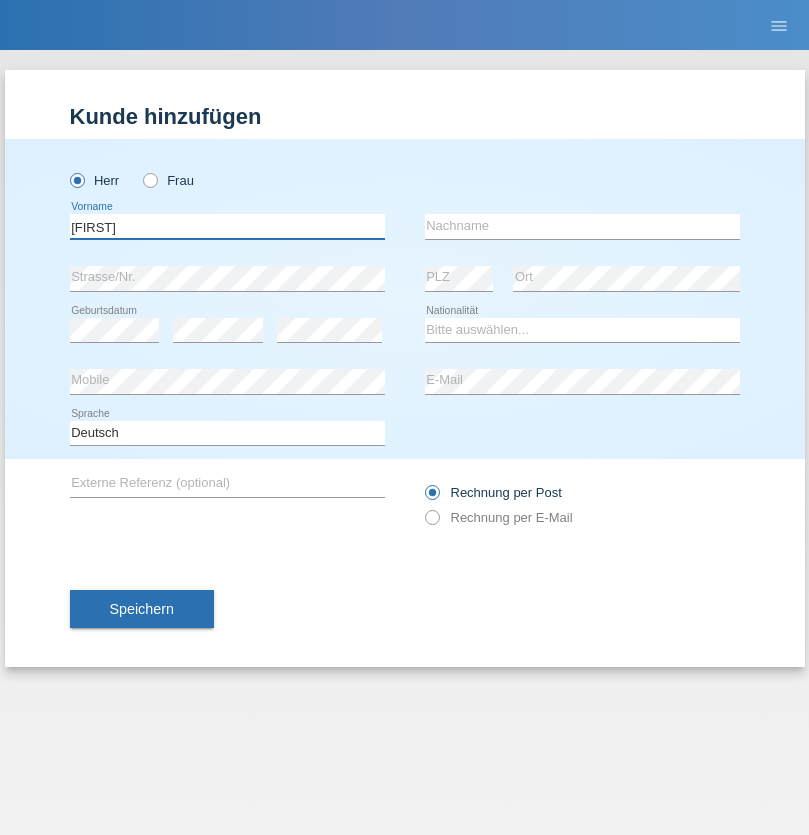 type on "[FIRST]" 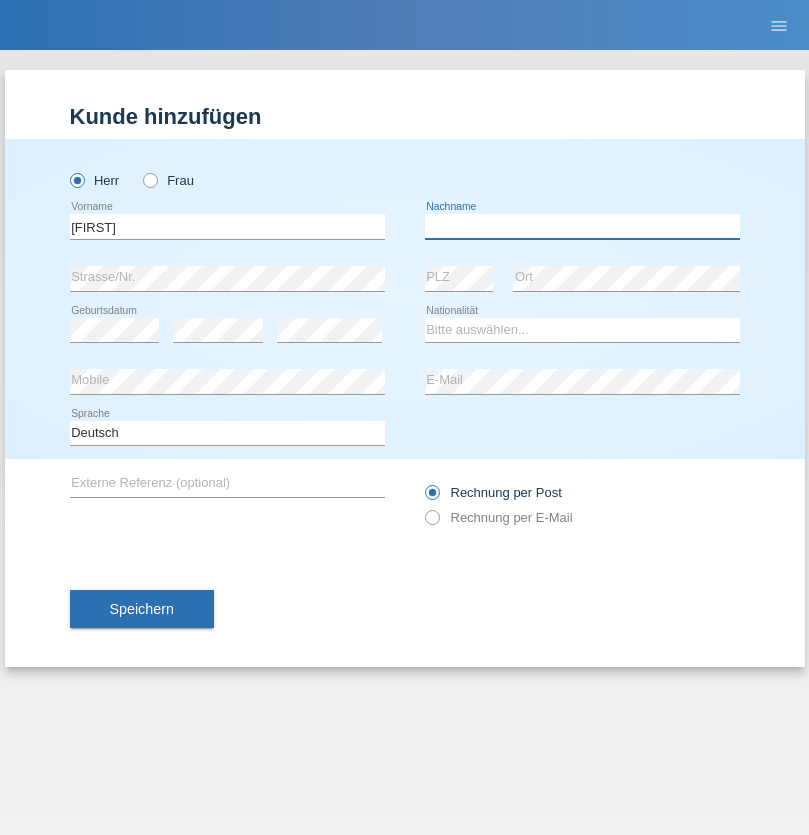 click at bounding box center [582, 226] 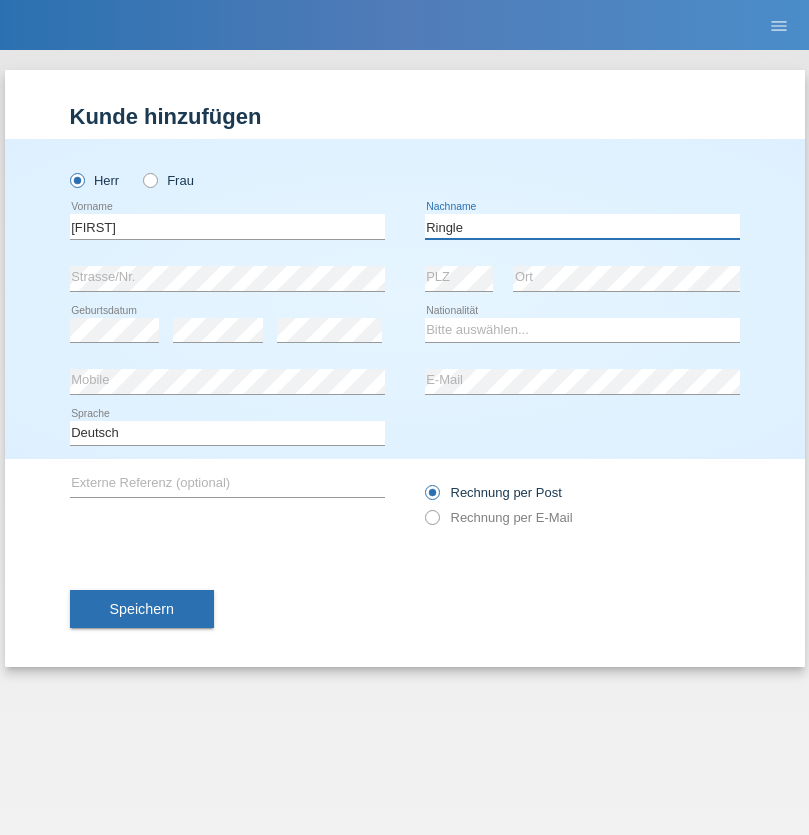 type on "Ringle" 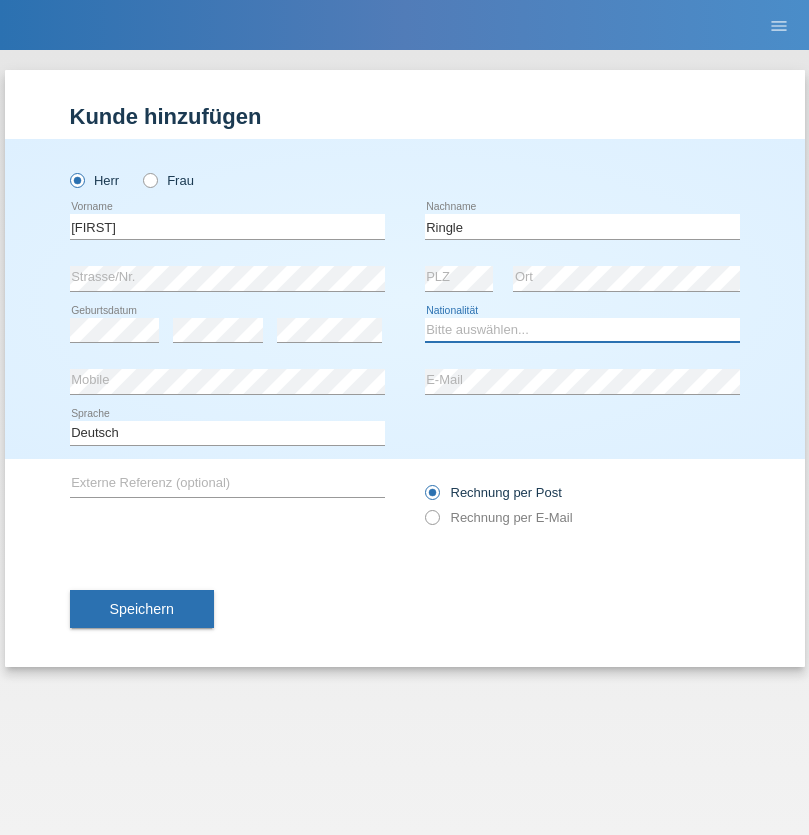 select on "DE" 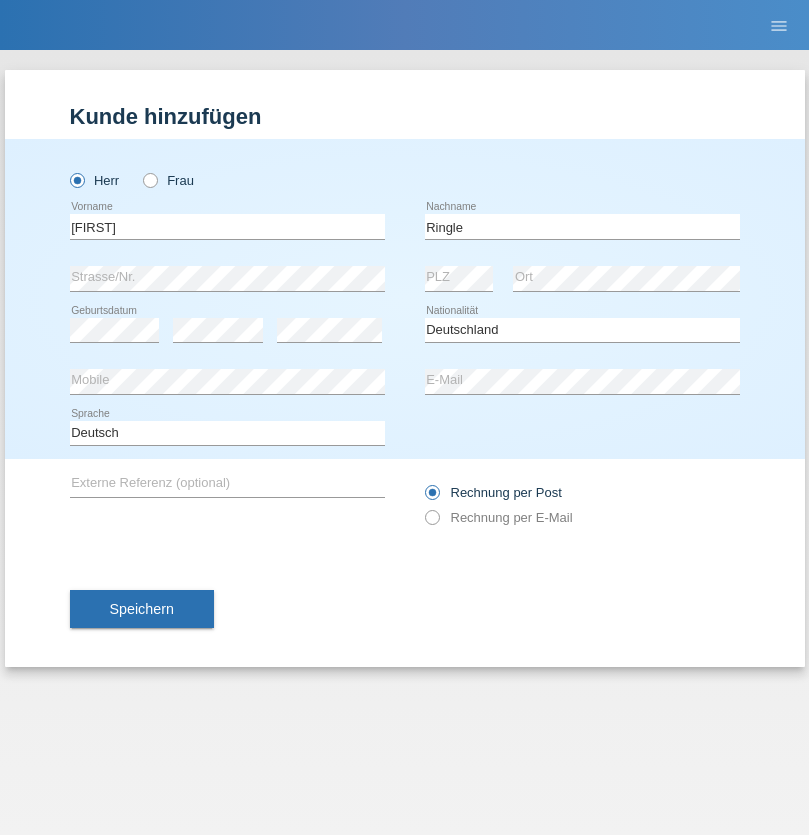 select on "C" 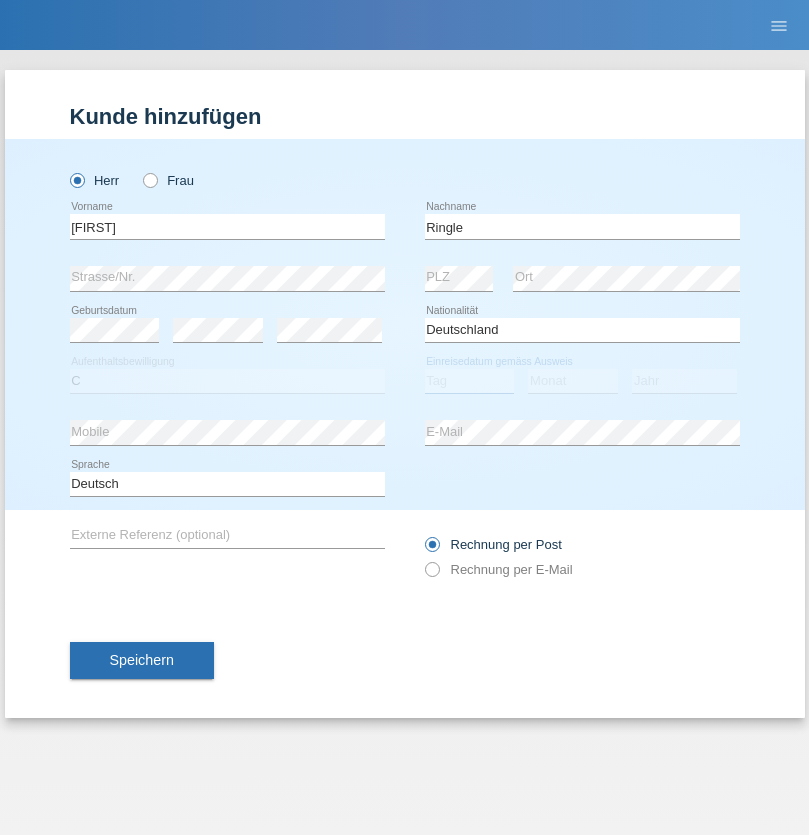 select on "06" 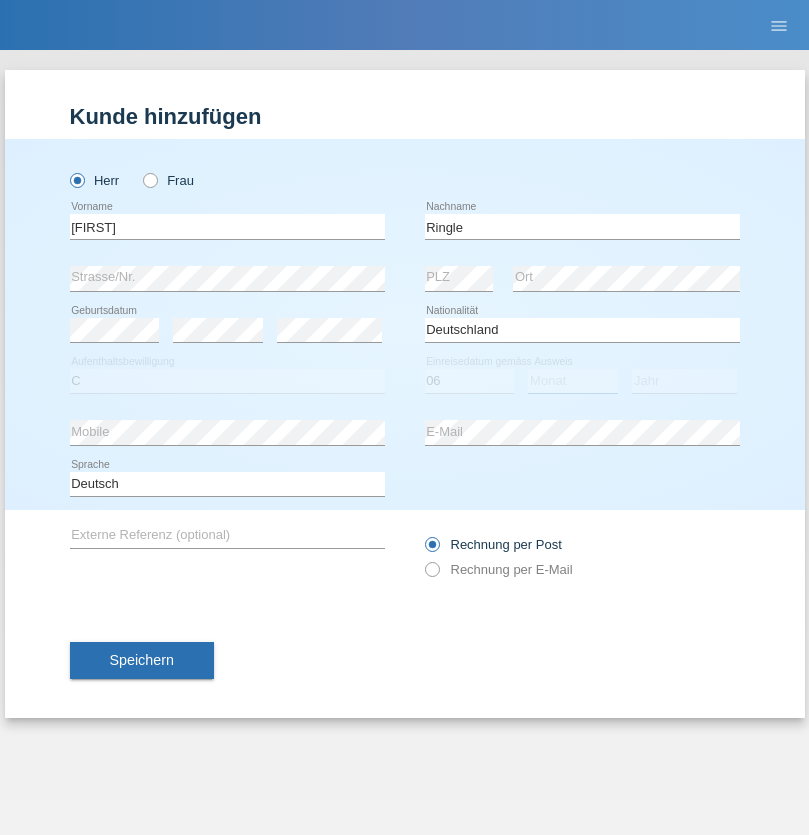 select on "01" 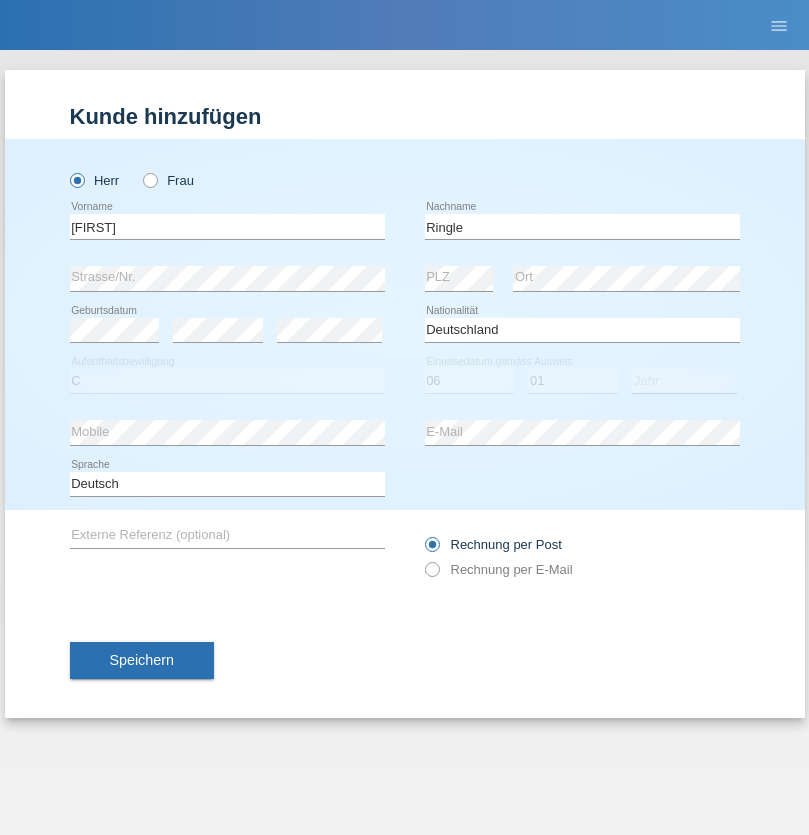 select on "2021" 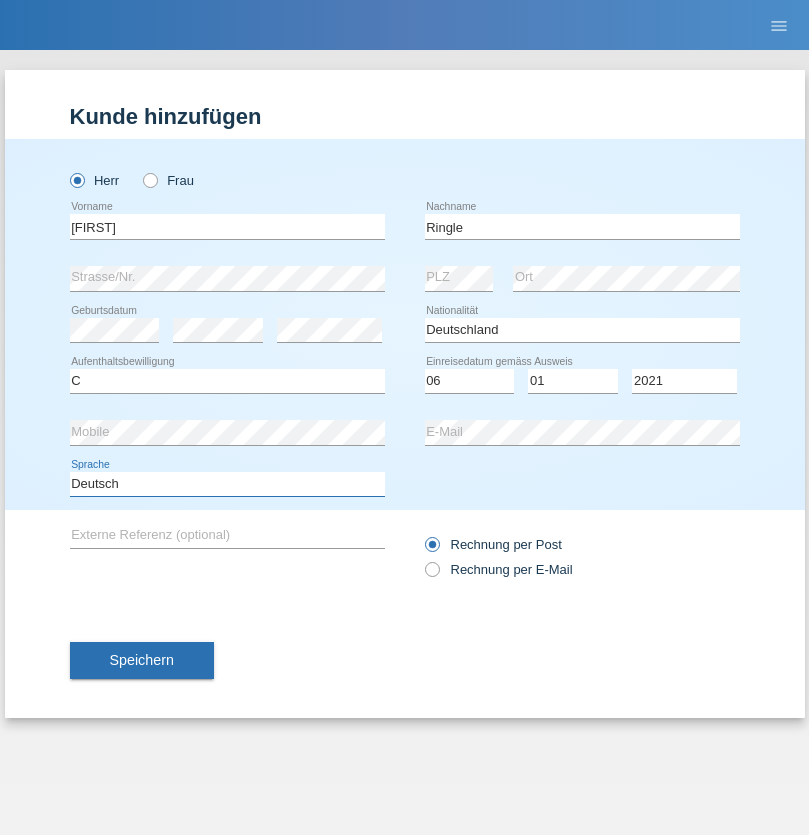 select on "en" 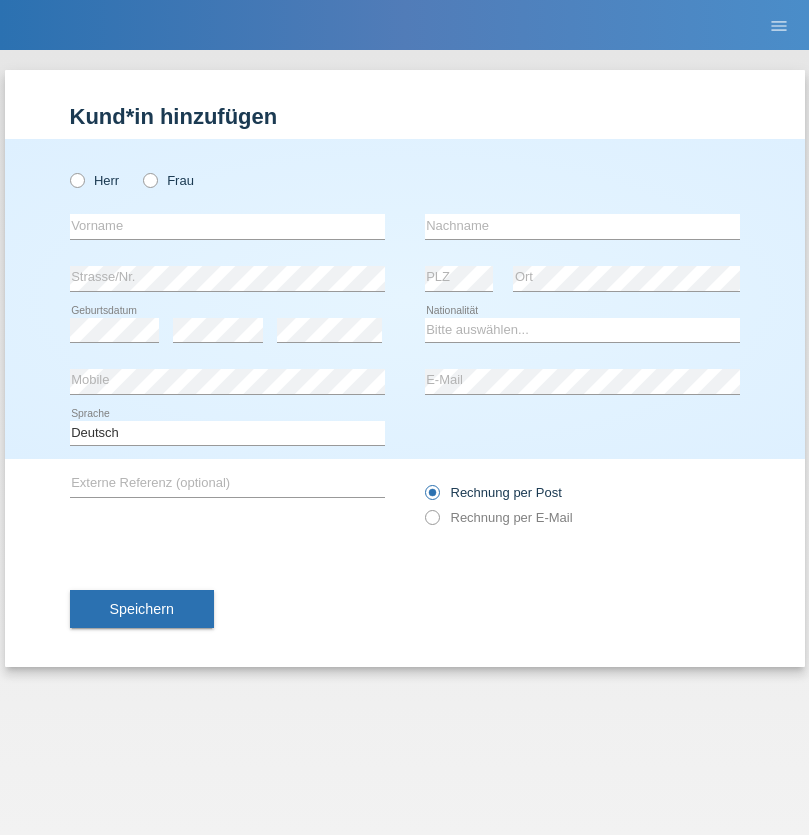 scroll, scrollTop: 0, scrollLeft: 0, axis: both 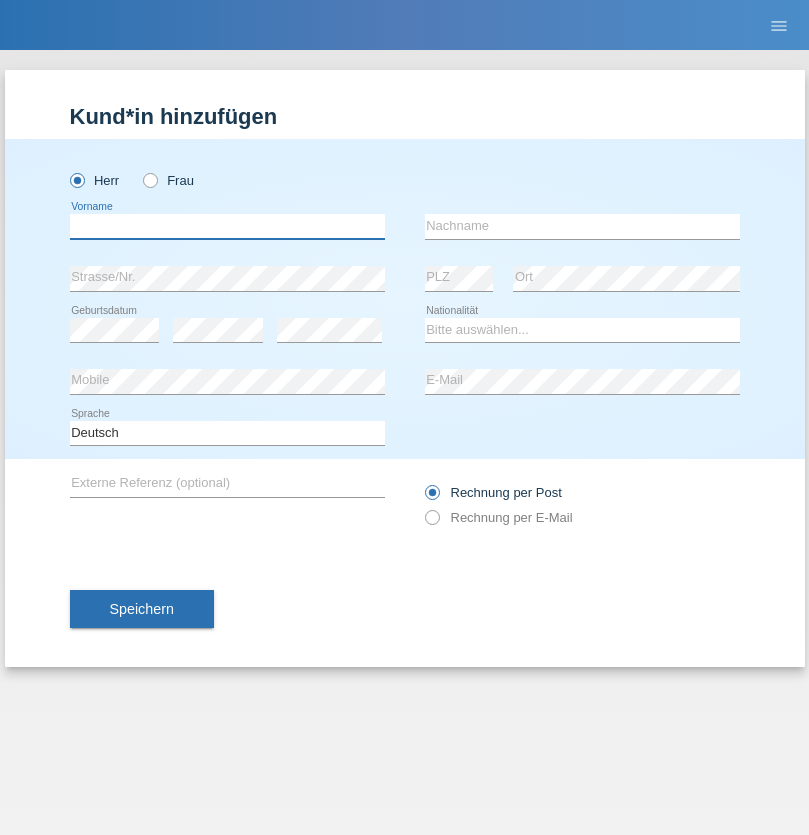 click at bounding box center [227, 226] 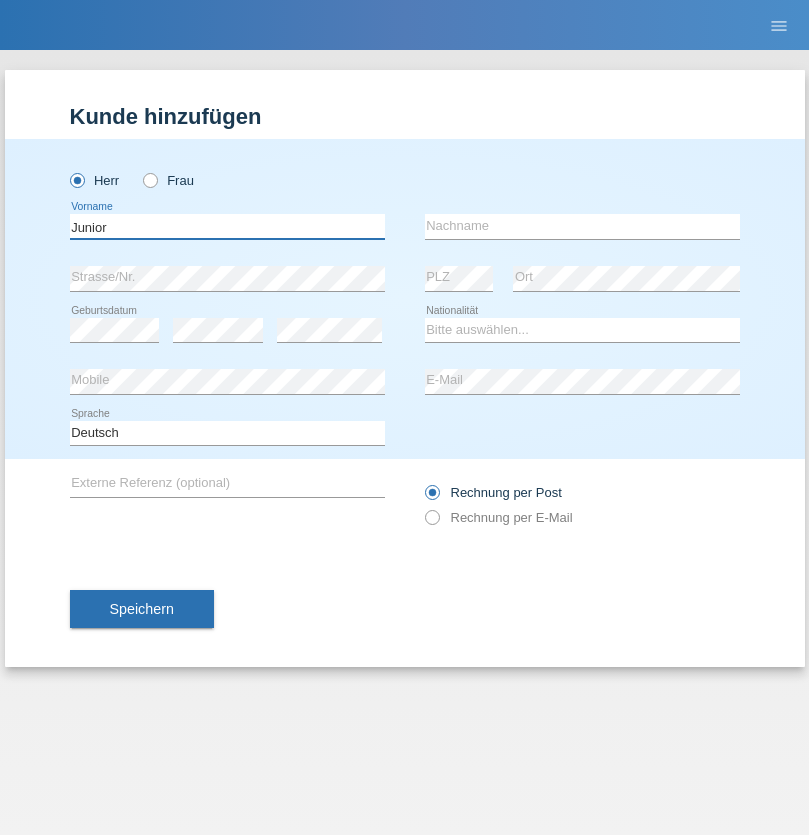 type on "Junior" 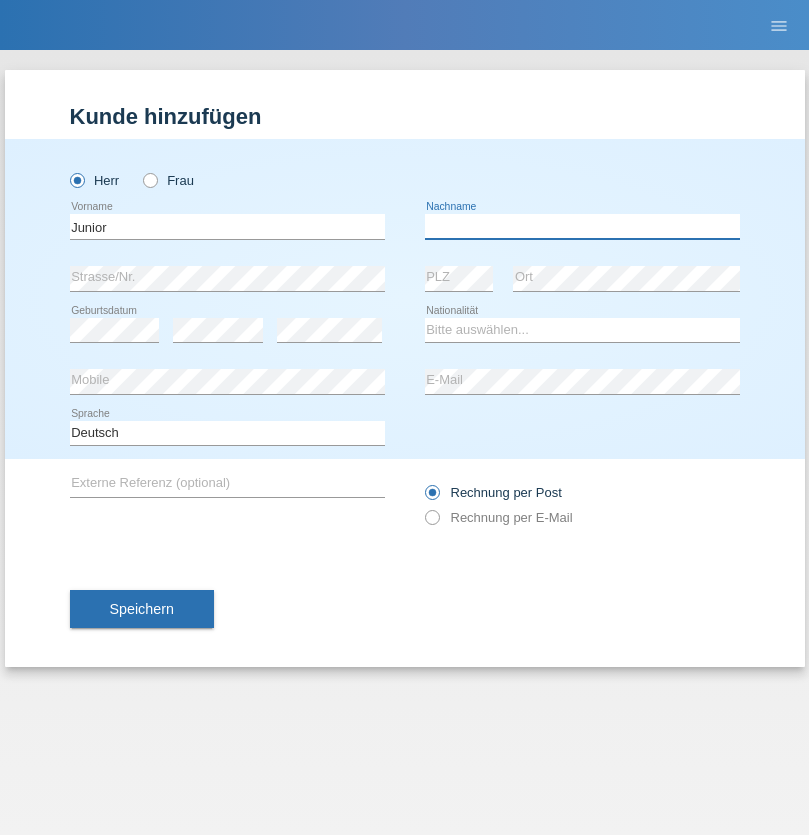 click at bounding box center [582, 226] 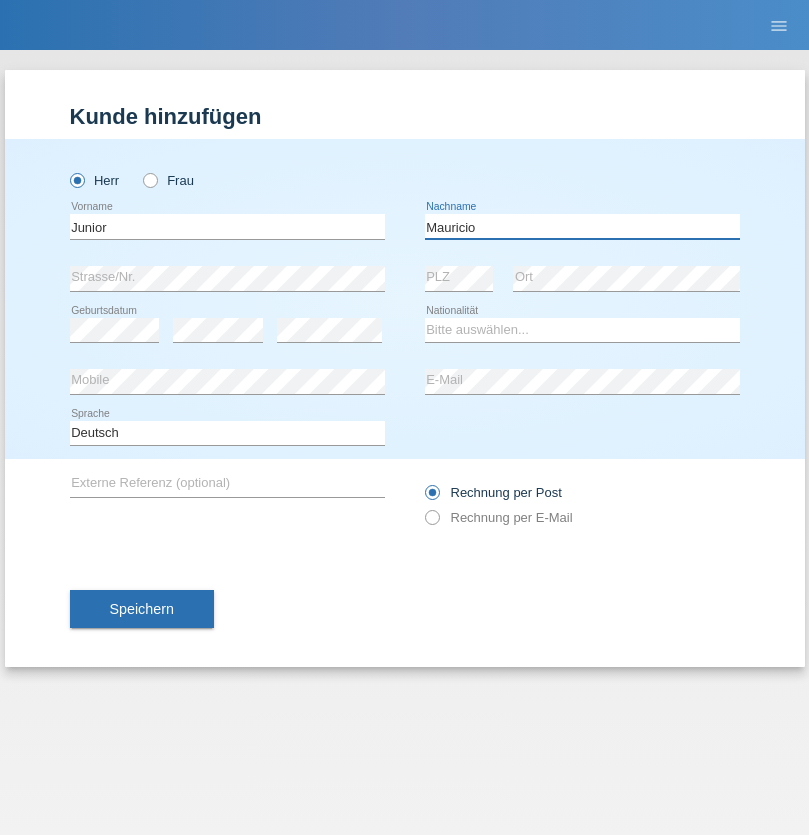 type on "Mauricio" 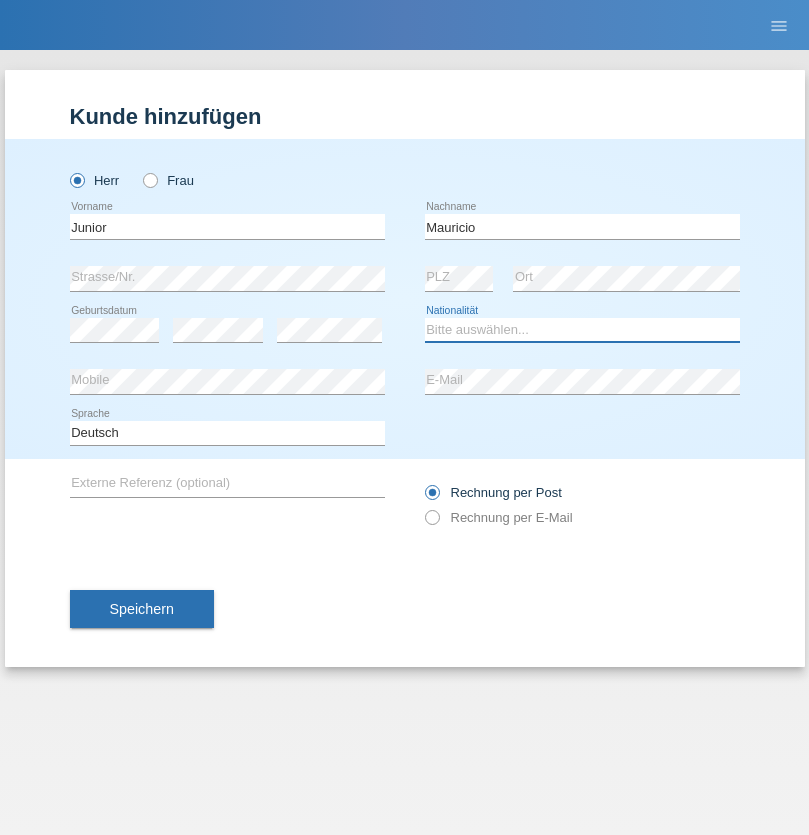 select on "CH" 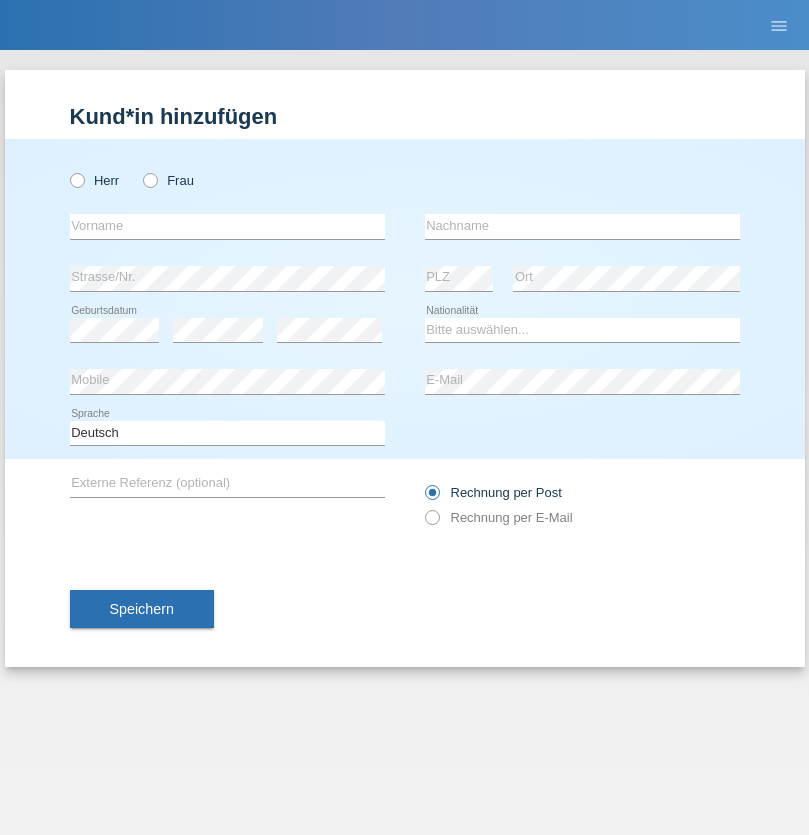 scroll, scrollTop: 0, scrollLeft: 0, axis: both 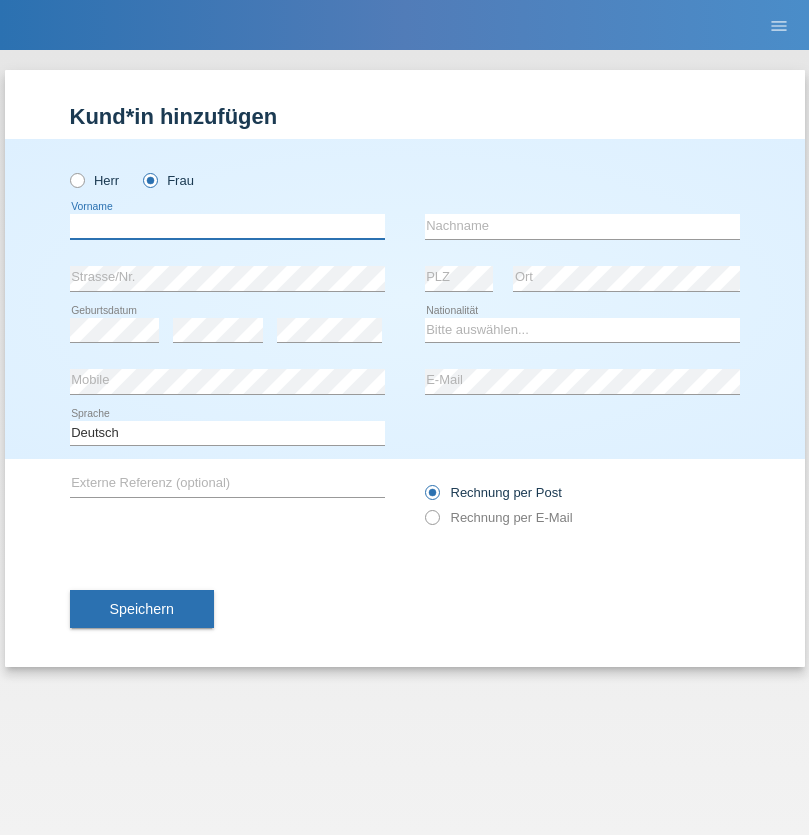 click at bounding box center [227, 226] 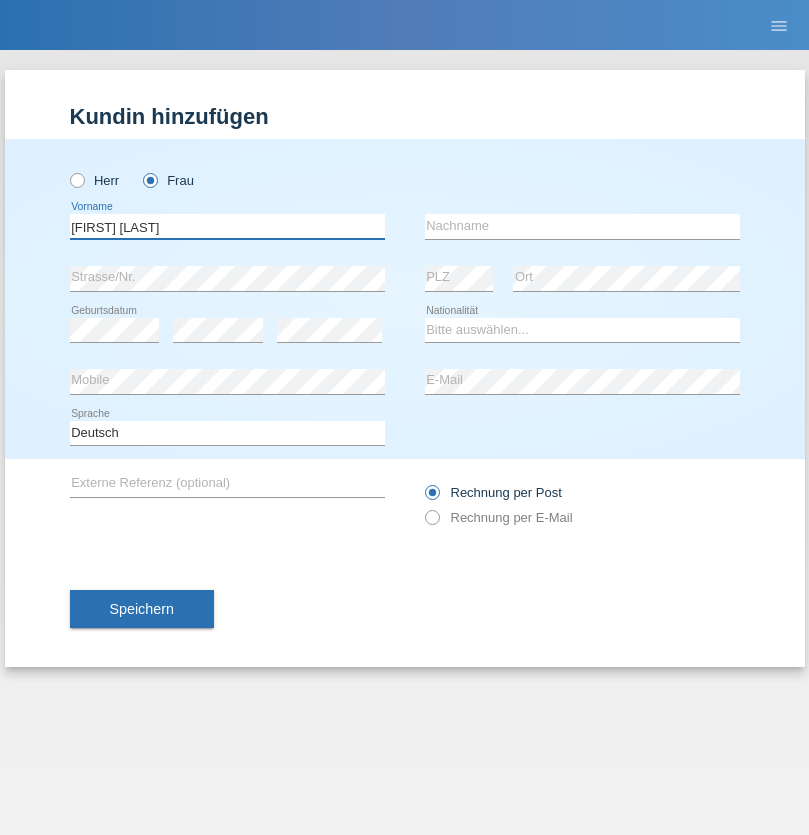 type on "[FIRST] [LAST]" 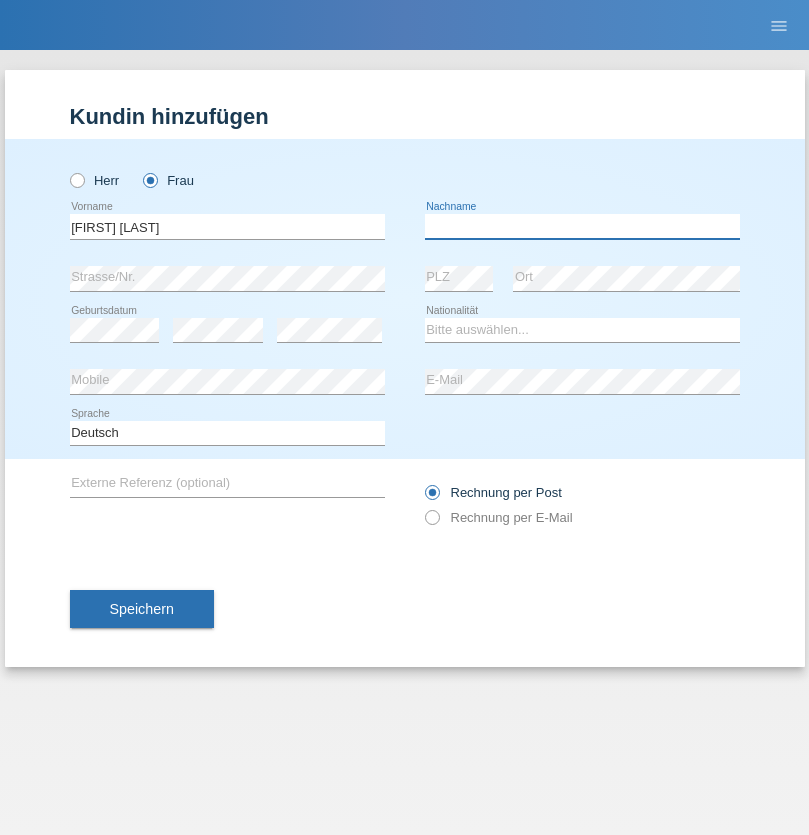 click at bounding box center [582, 226] 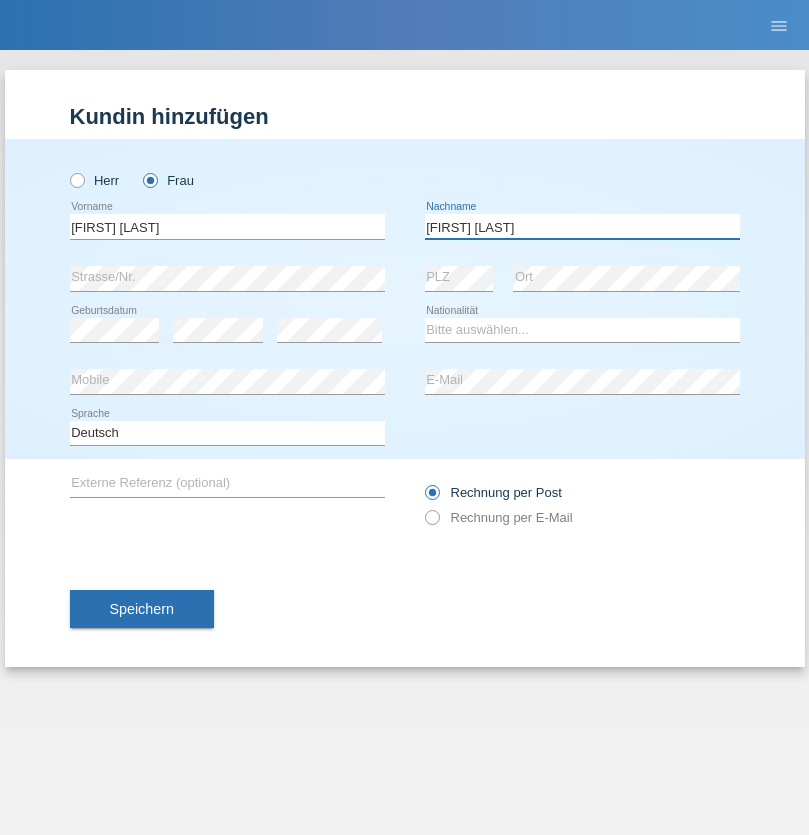 type on "[FIRST] [LAST]" 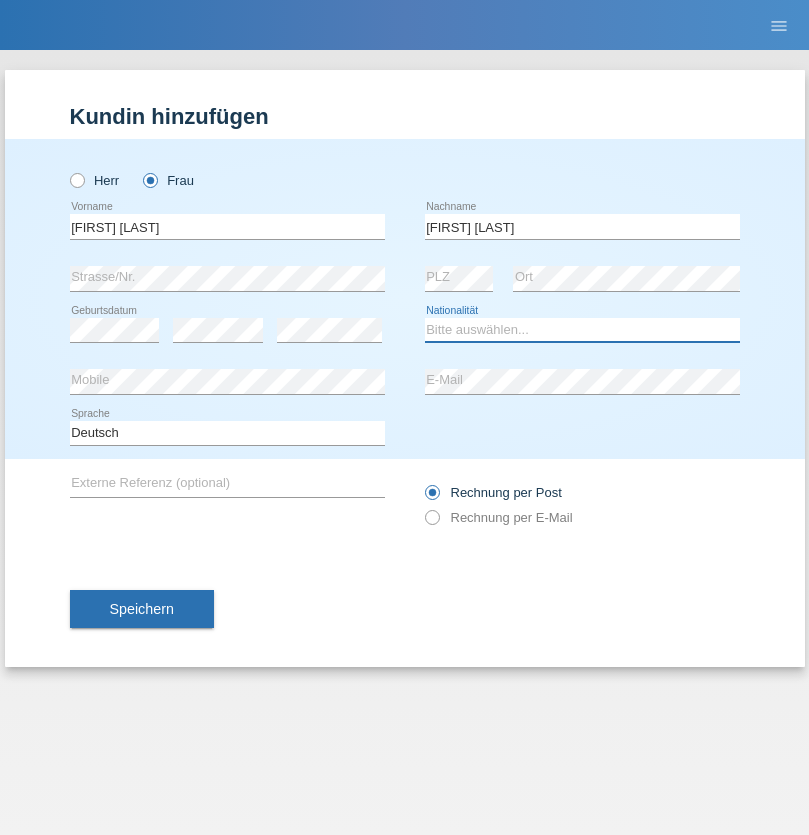 select on "CH" 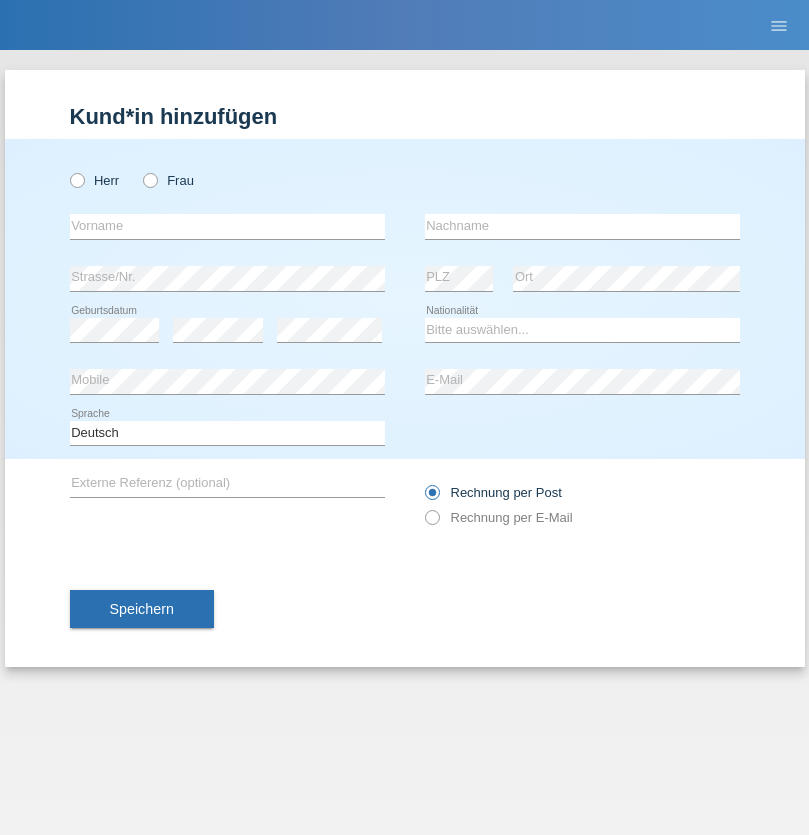 scroll, scrollTop: 0, scrollLeft: 0, axis: both 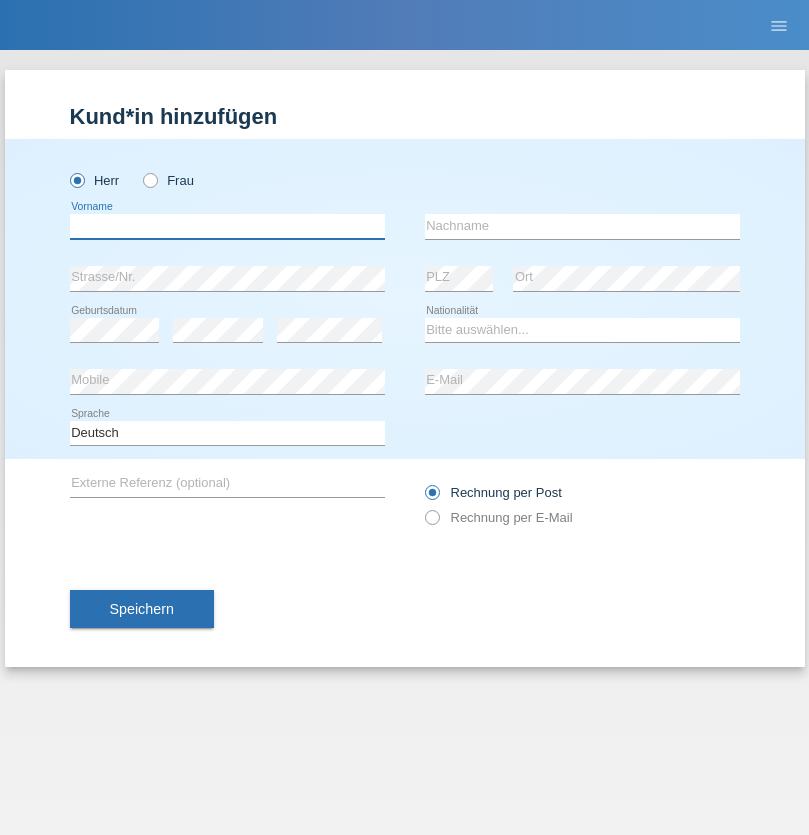 click at bounding box center (227, 226) 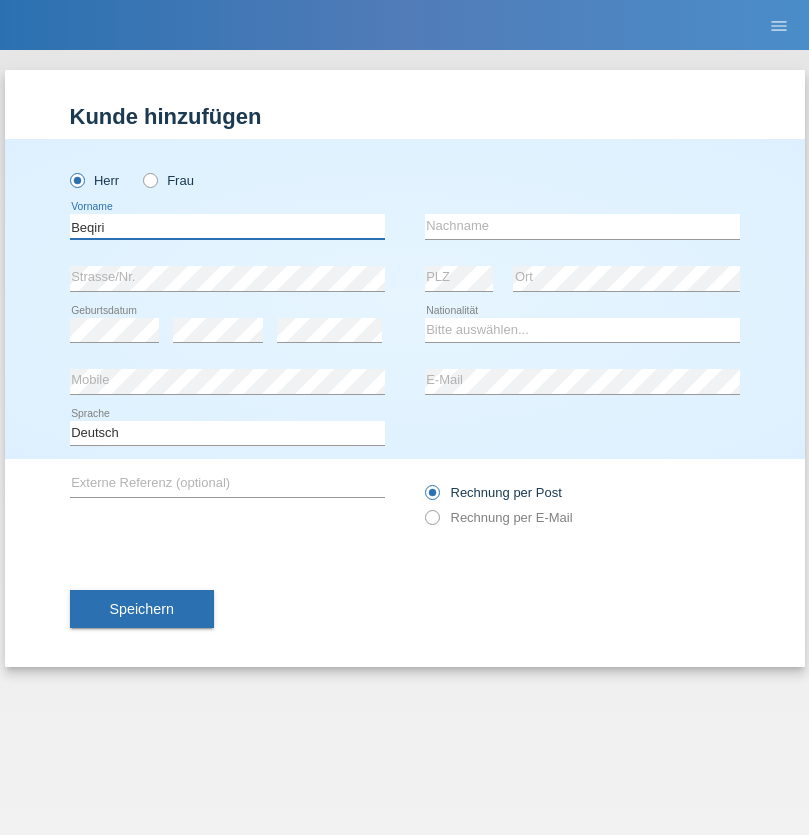 type on "Beqiri" 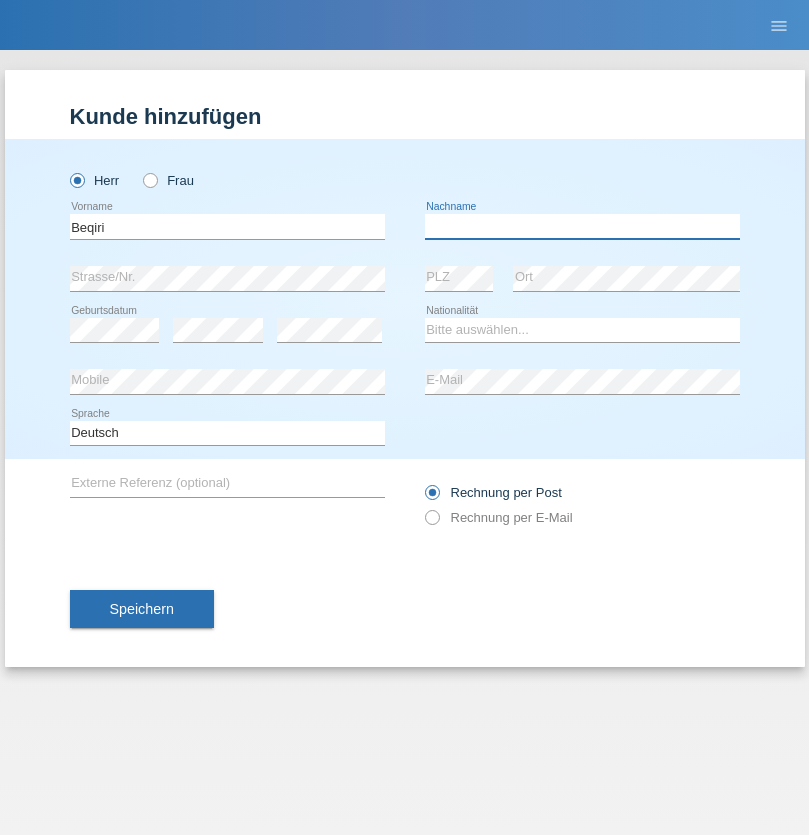 click at bounding box center (582, 226) 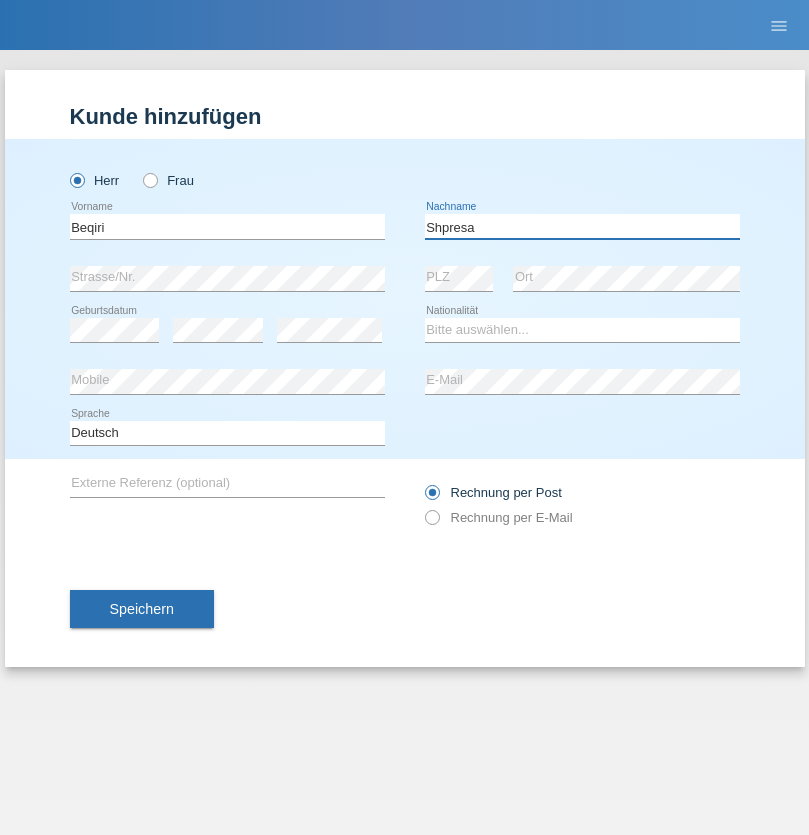 type on "Shpresa" 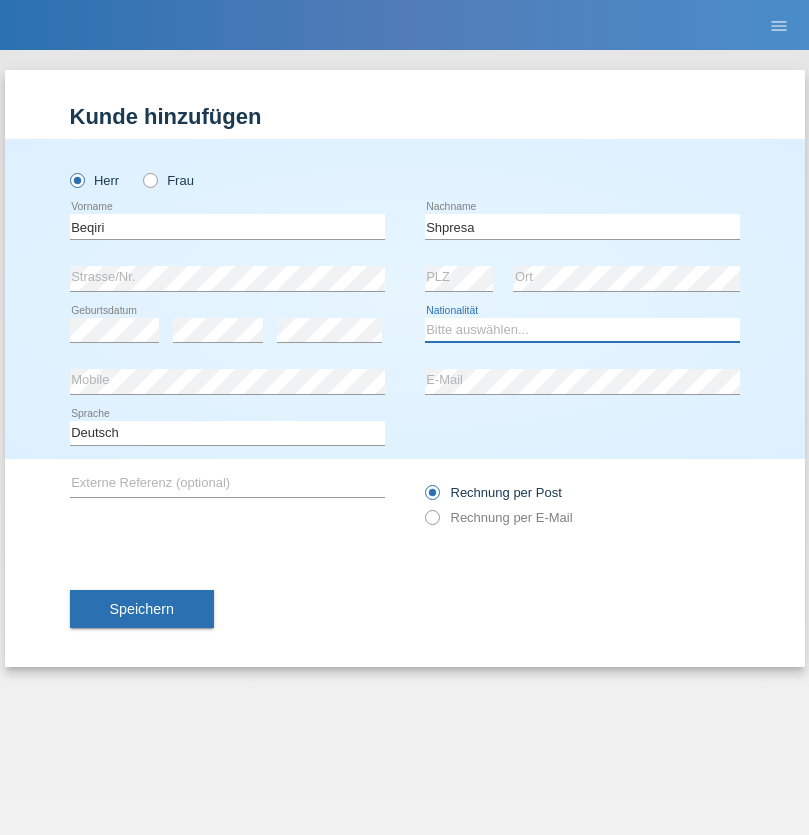 select on "XK" 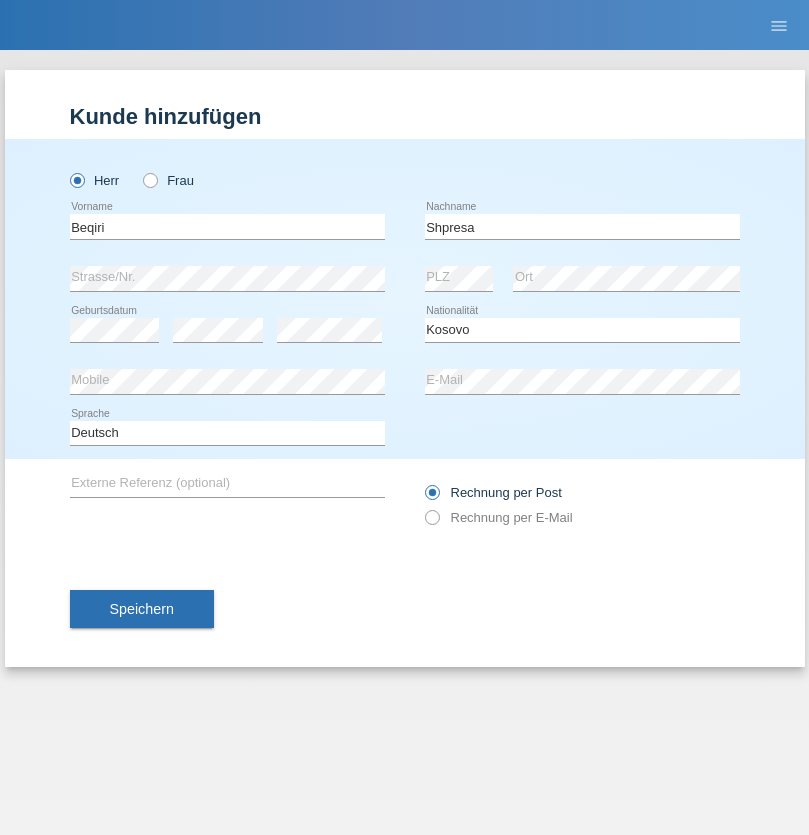 select on "C" 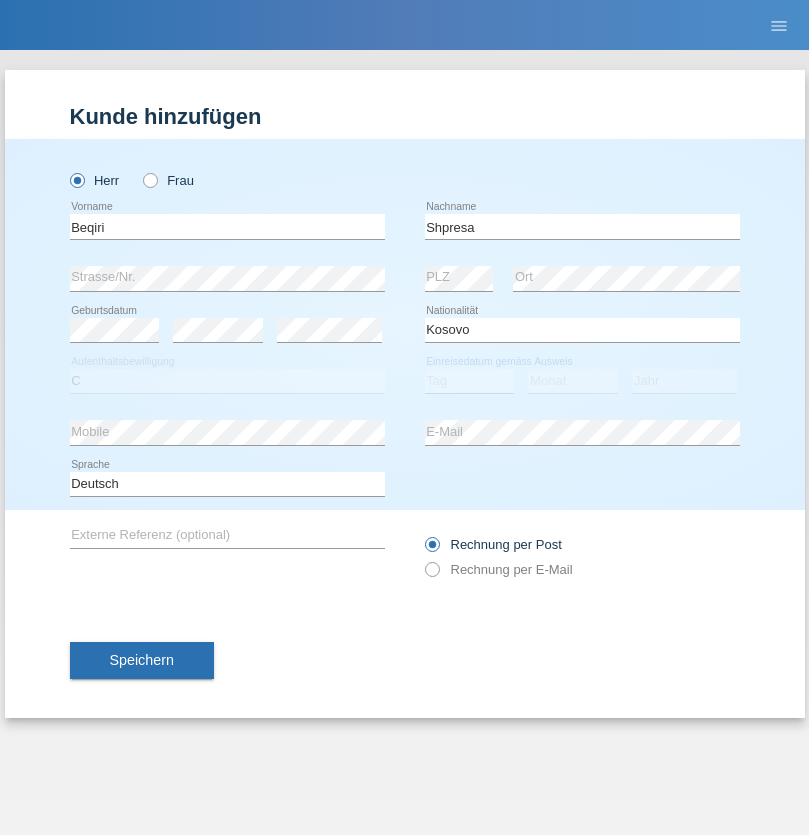 select on "08" 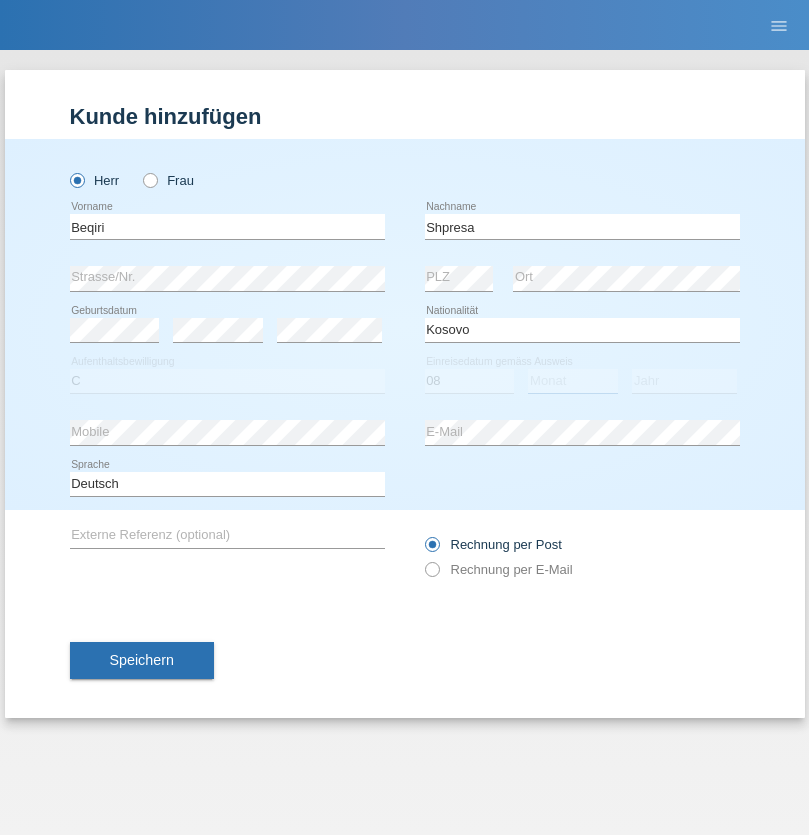 select on "02" 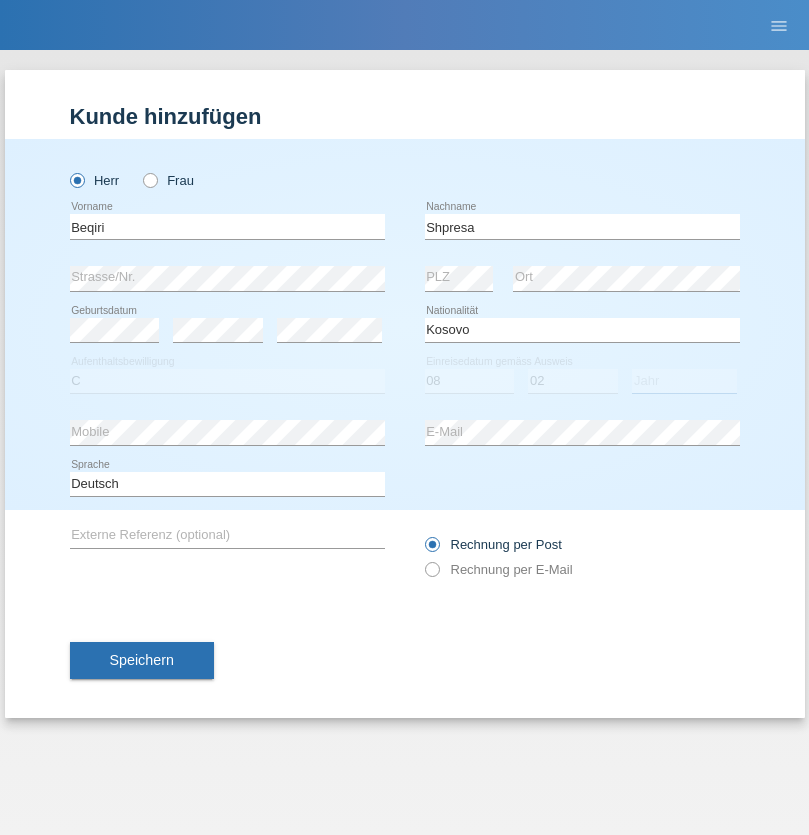 select on "1979" 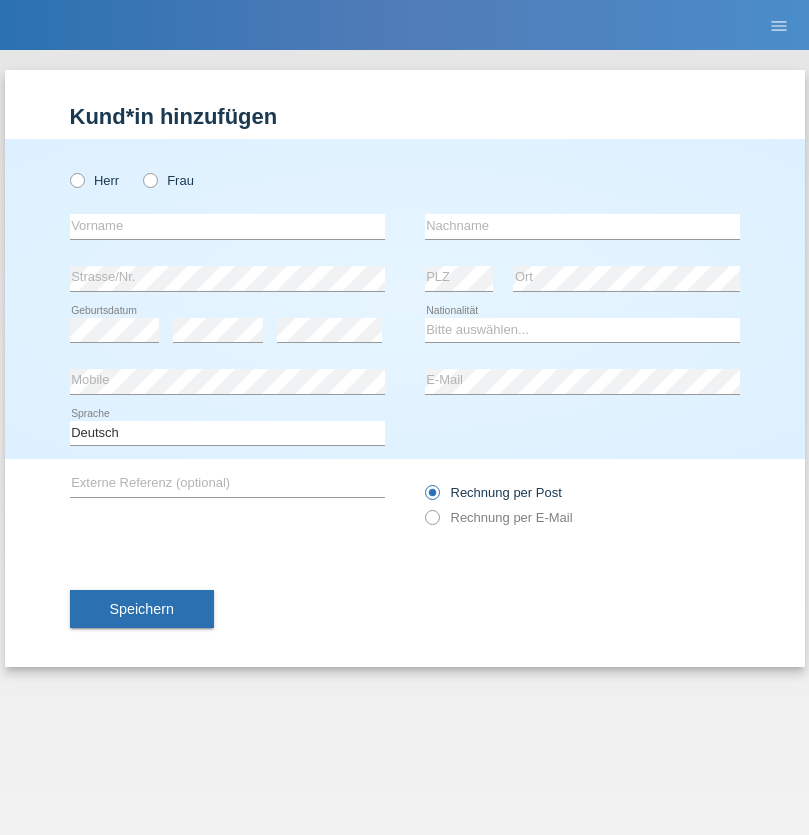 scroll, scrollTop: 0, scrollLeft: 0, axis: both 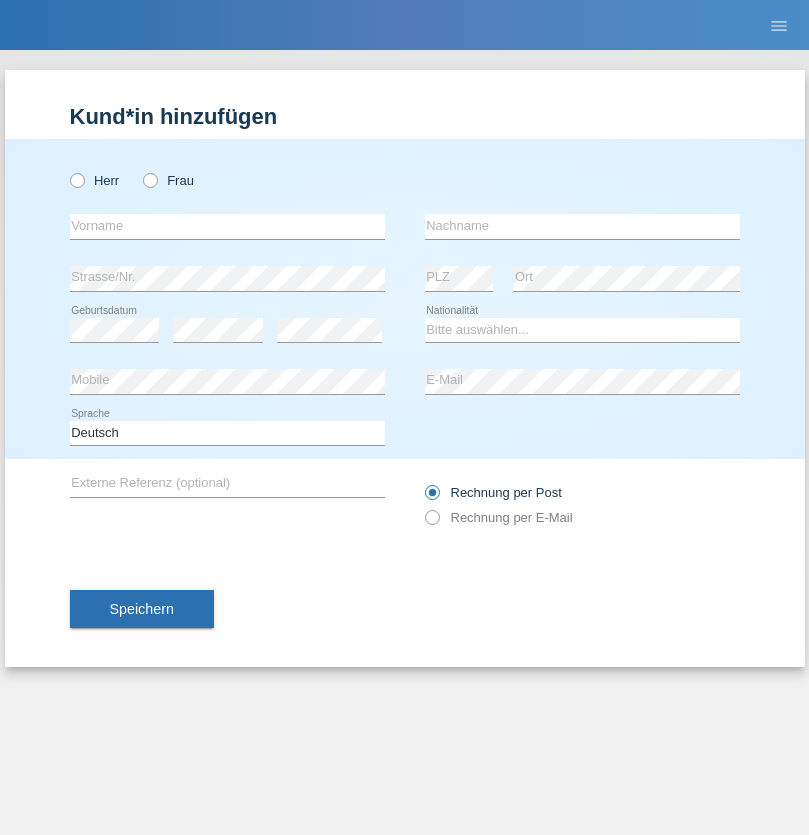radio on "true" 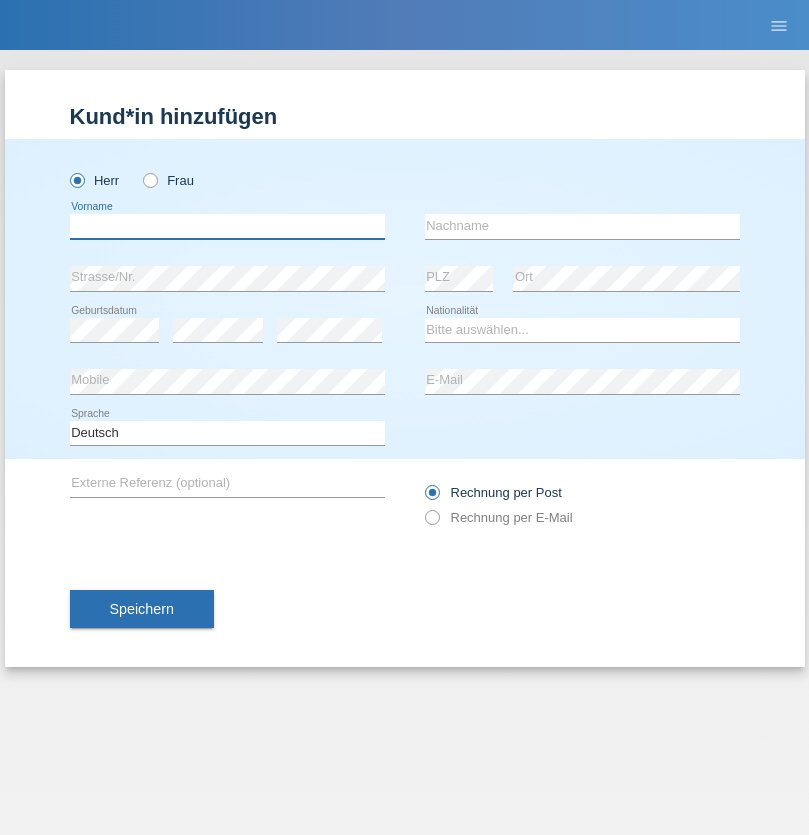 click at bounding box center (227, 226) 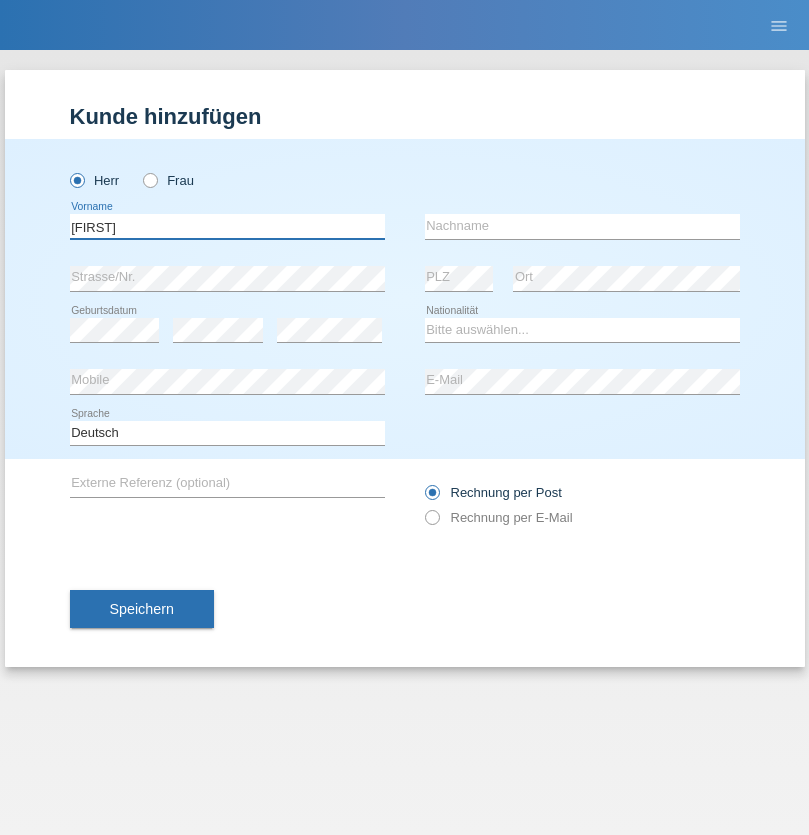 type on "Timo" 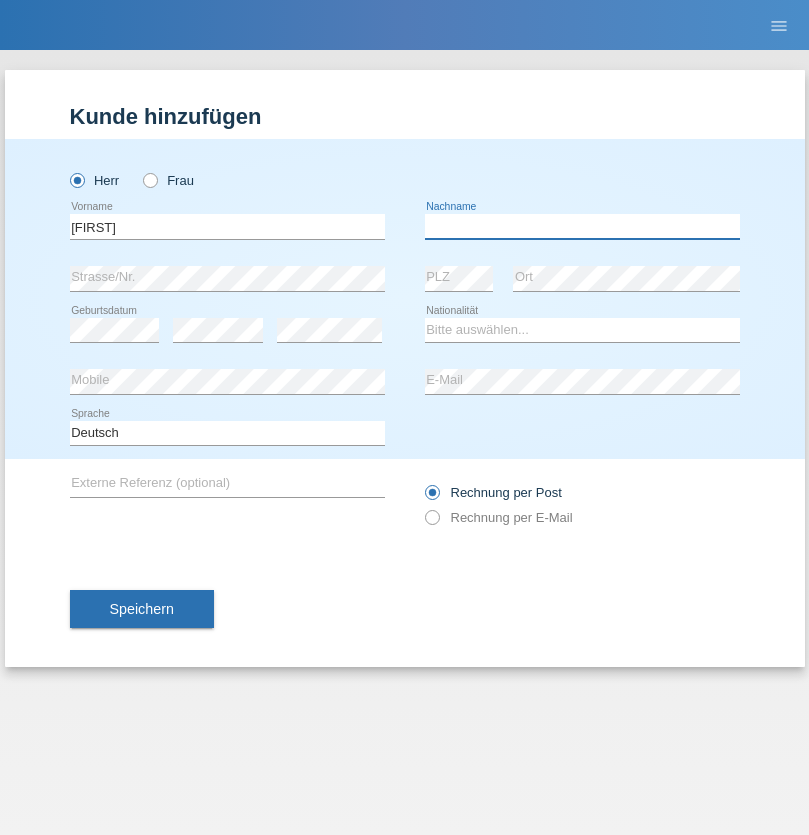 click at bounding box center (582, 226) 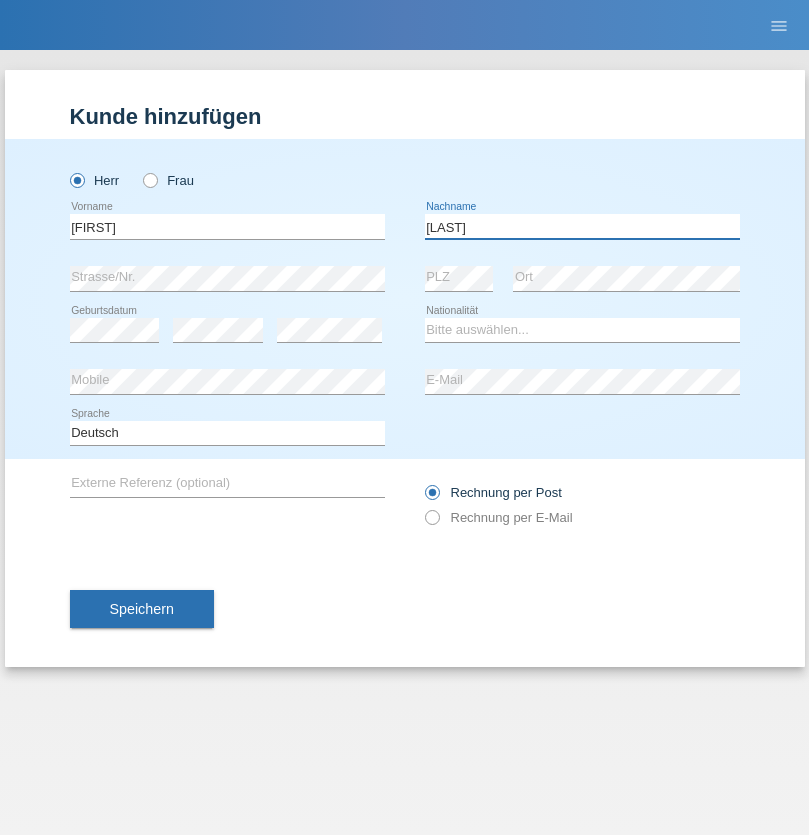type on "Ledermann" 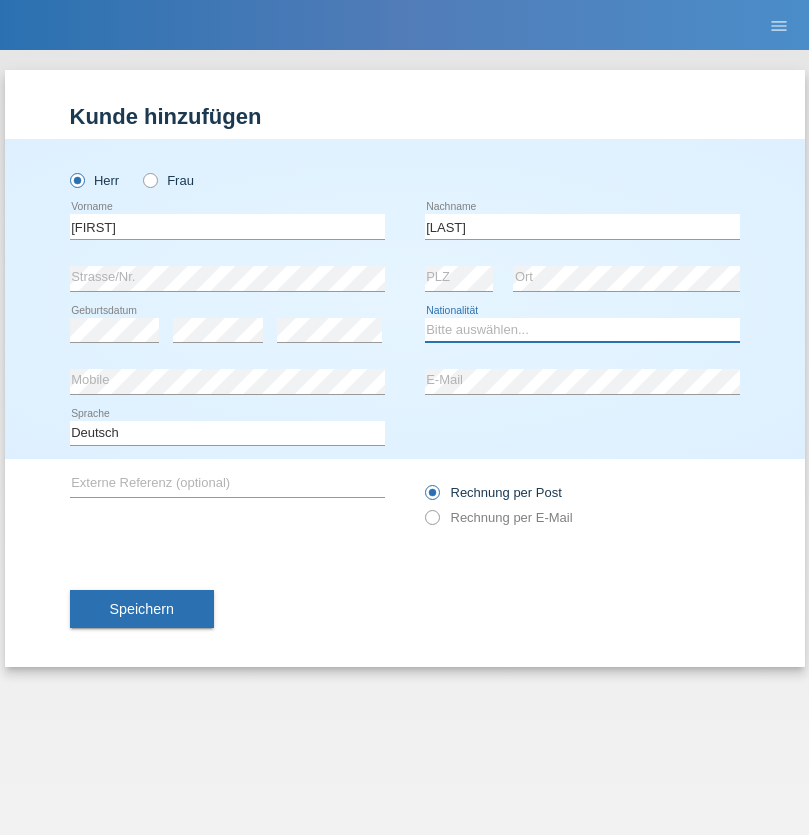 select on "CH" 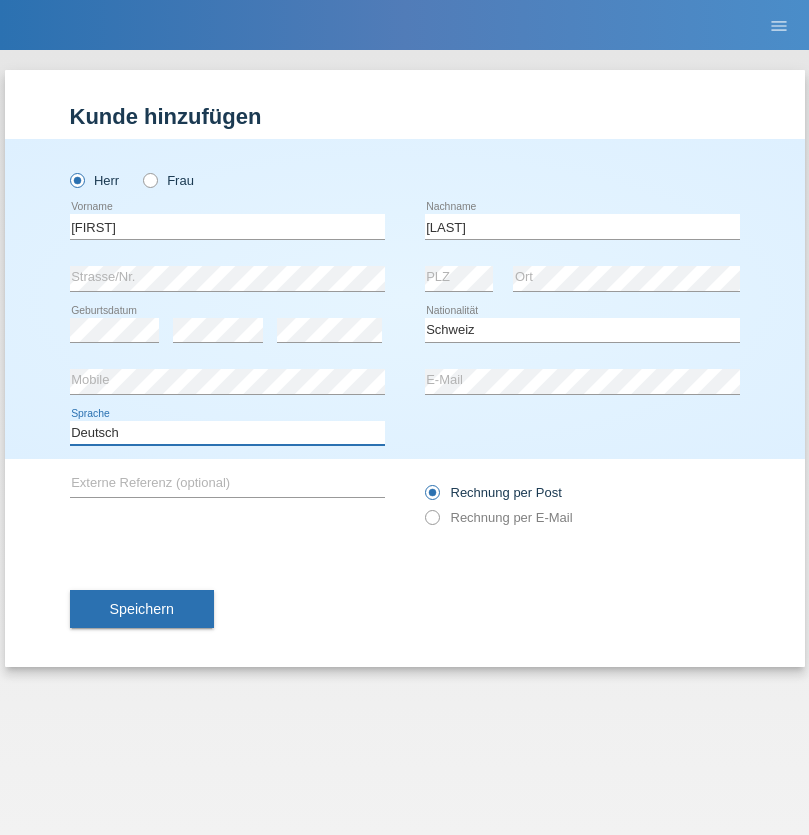 select on "en" 